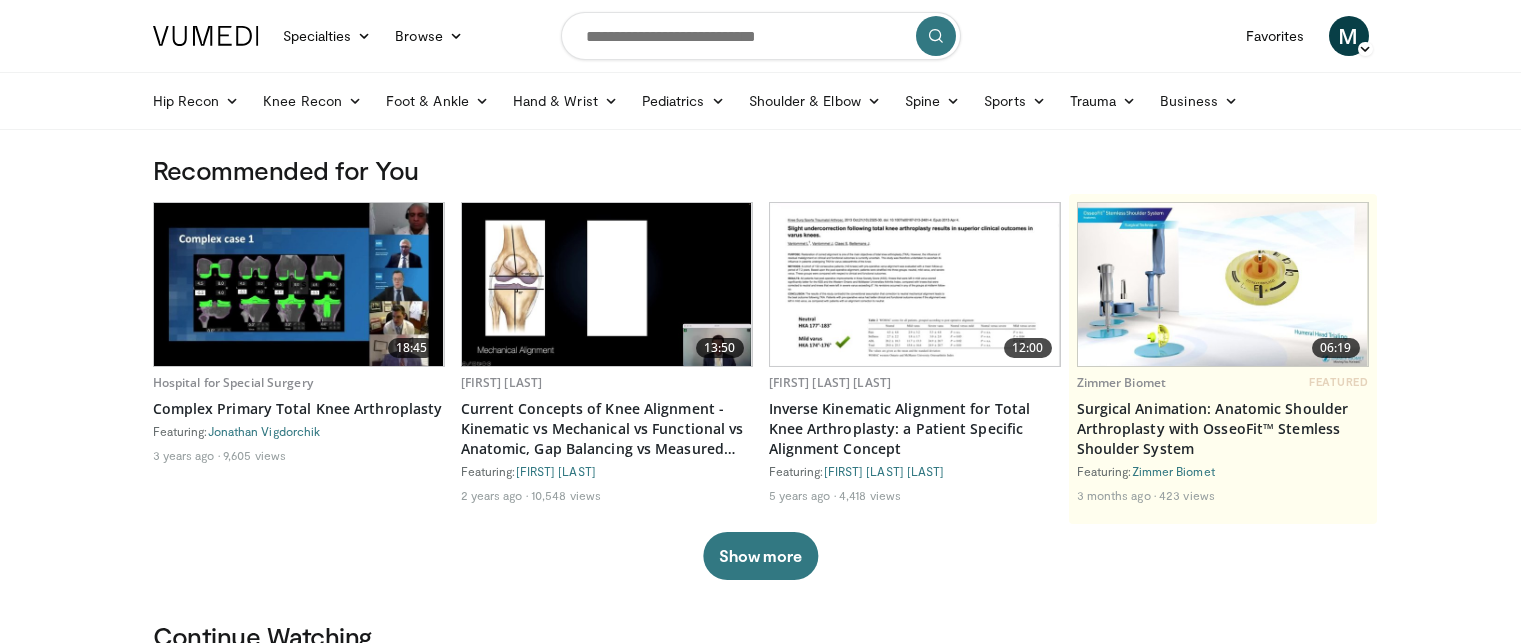 scroll, scrollTop: 0, scrollLeft: 0, axis: both 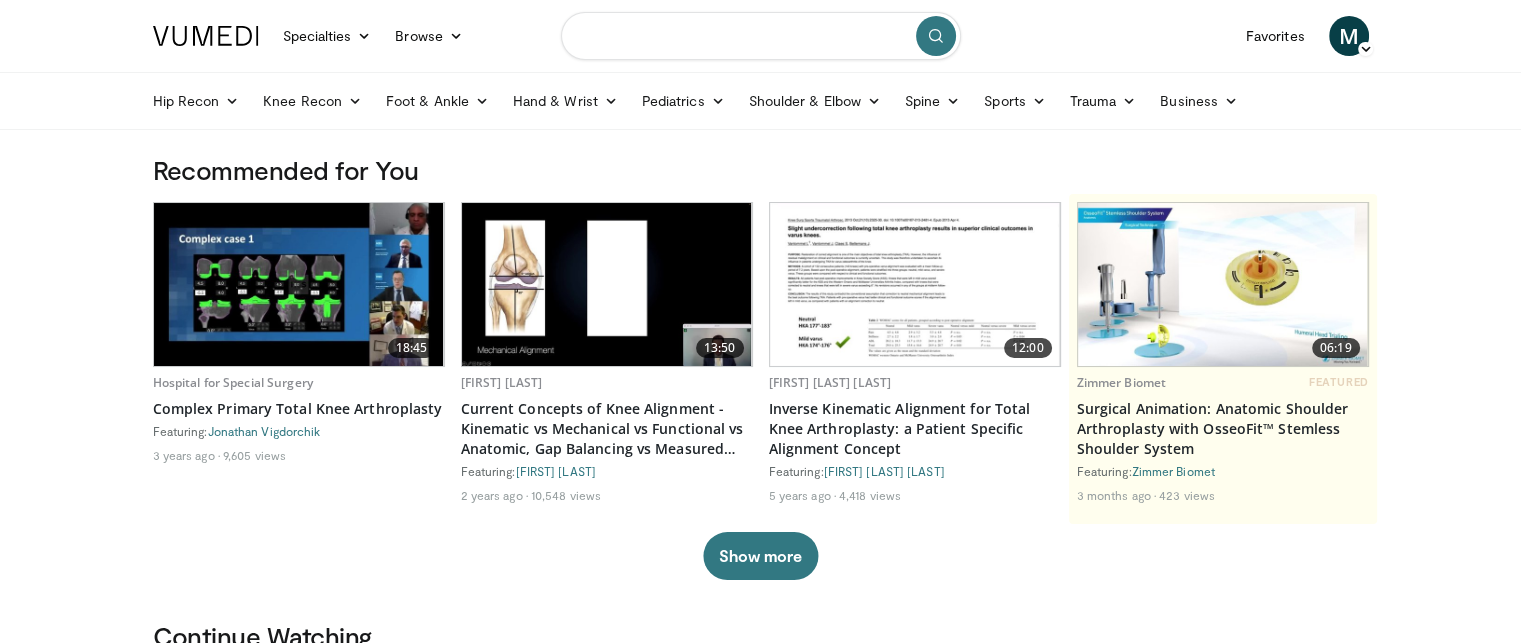 click at bounding box center [761, 36] 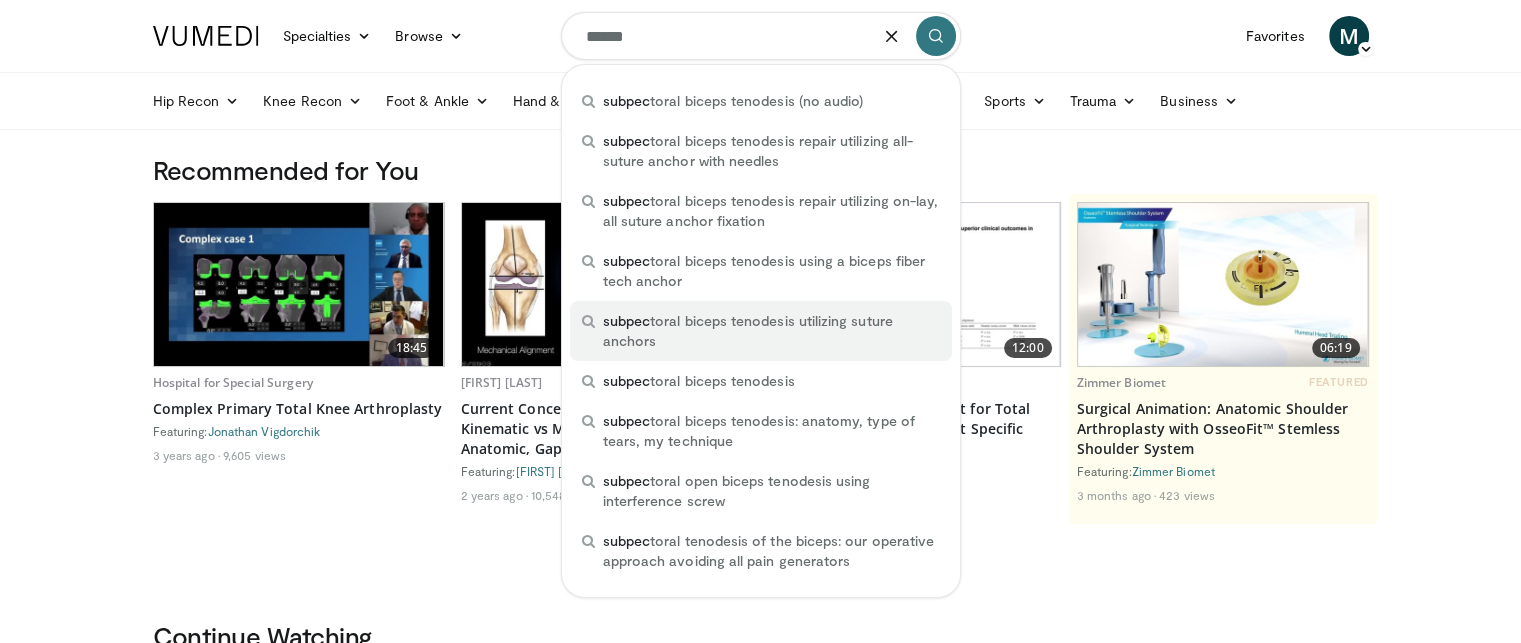 click on "subpec toral biceps tenodesis utilizing suture anchors" at bounding box center [771, 331] 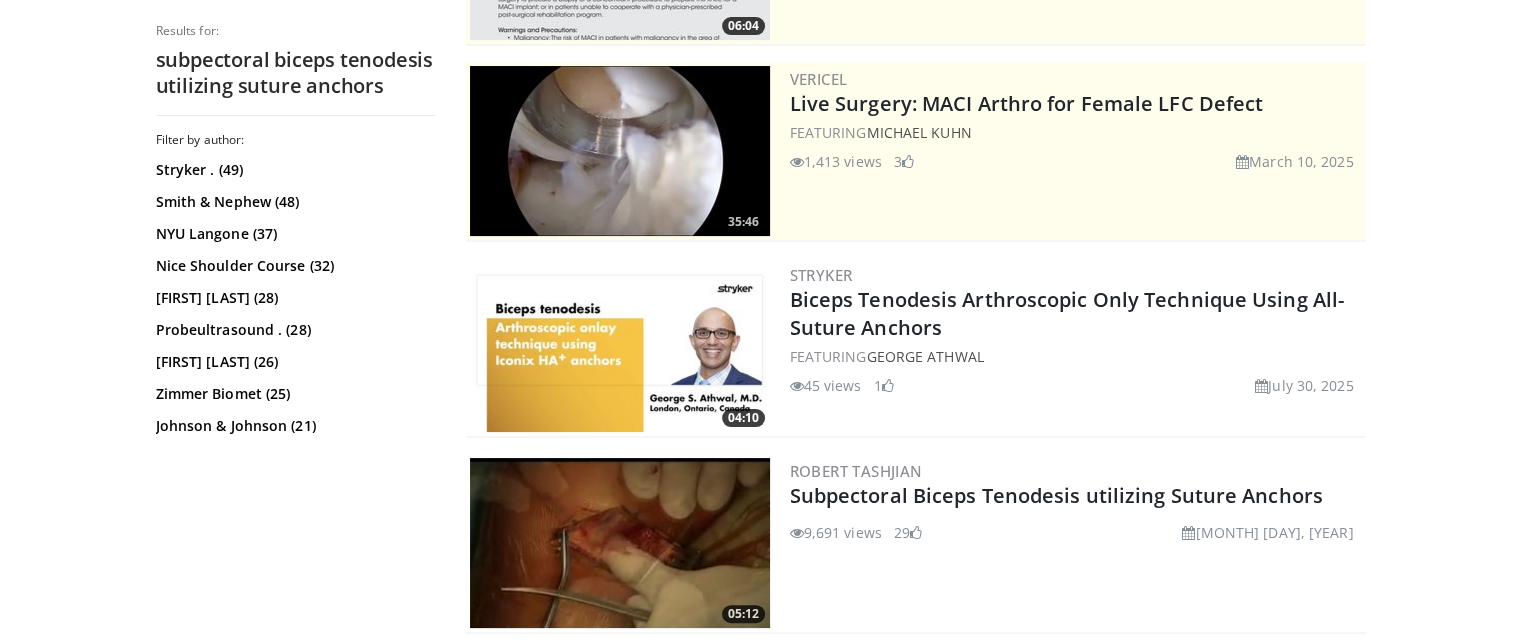 scroll, scrollTop: 400, scrollLeft: 0, axis: vertical 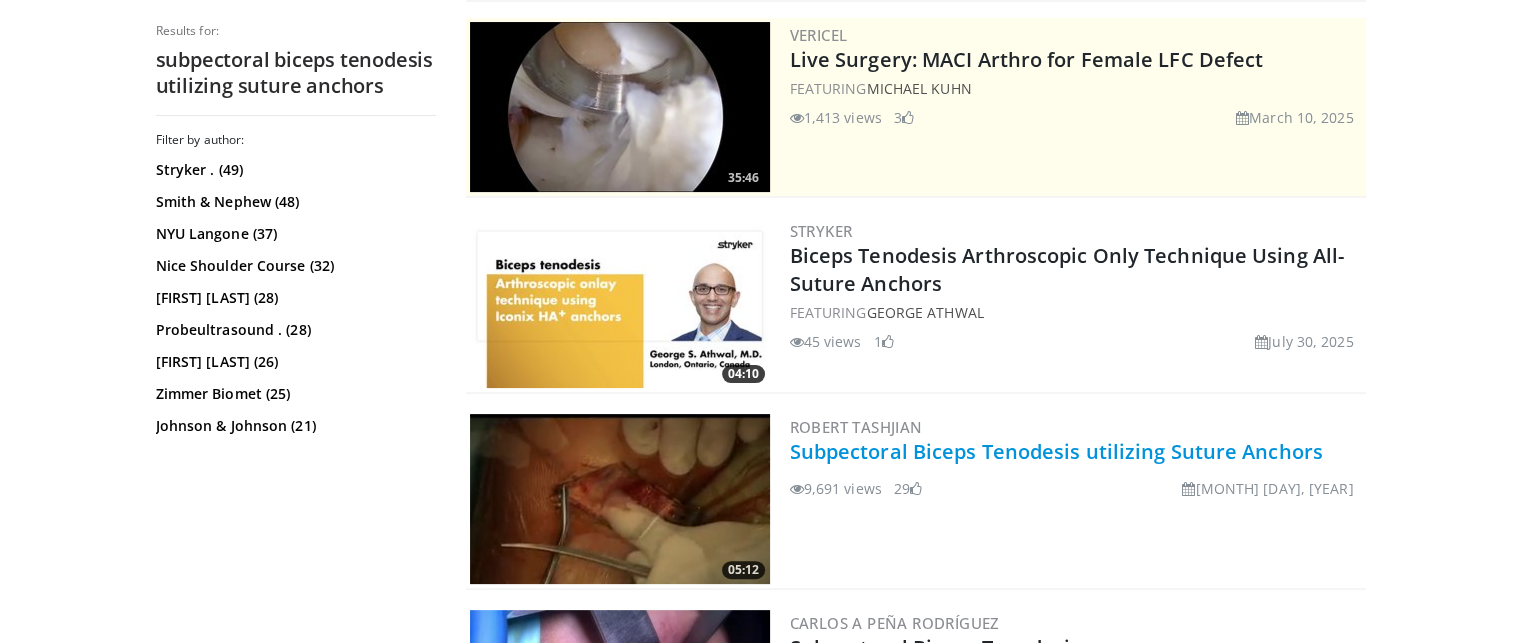 click on "Subpectoral Biceps Tenodesis utilizing Suture Anchors" at bounding box center [1056, 451] 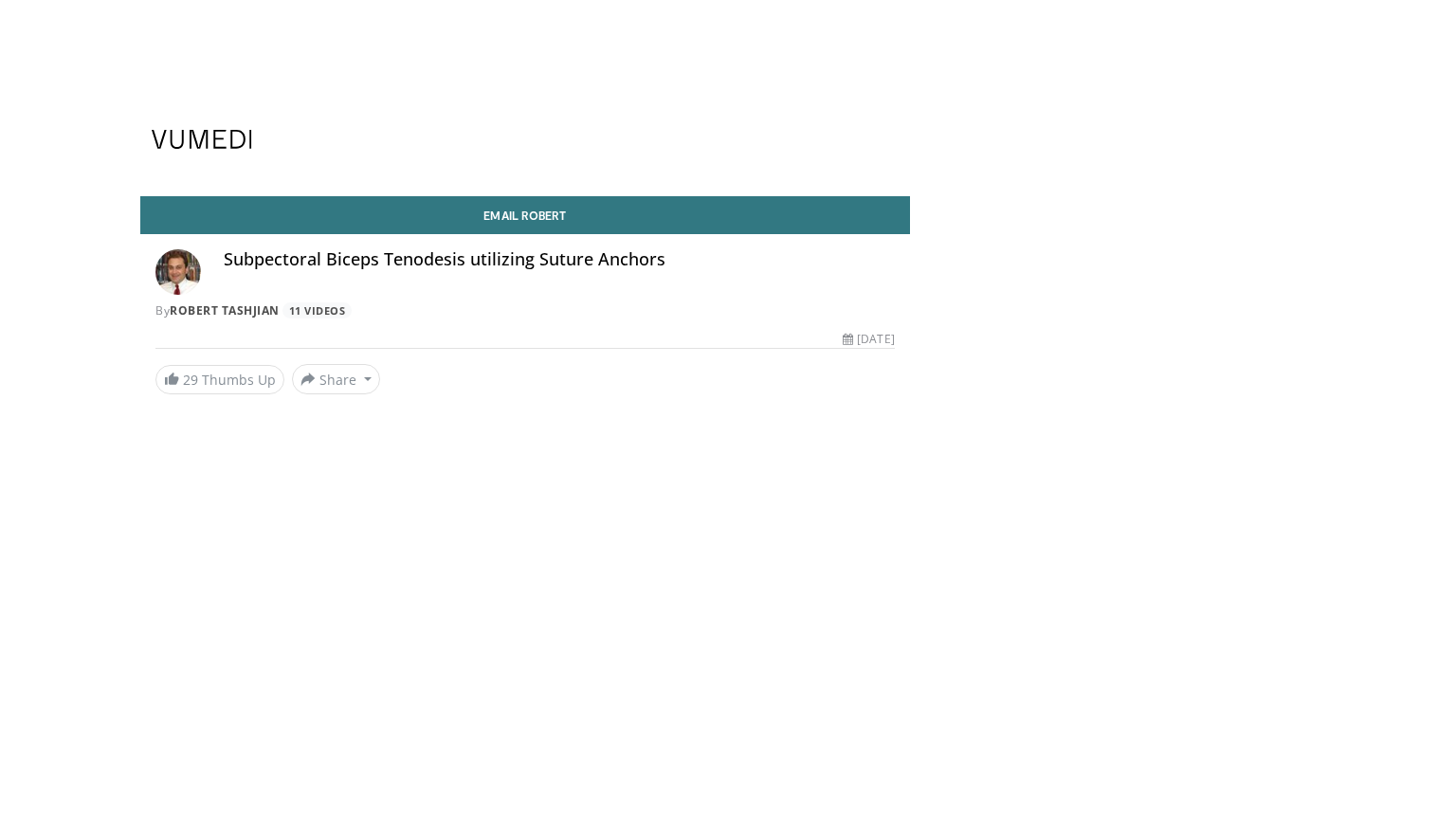 scroll, scrollTop: 0, scrollLeft: 0, axis: both 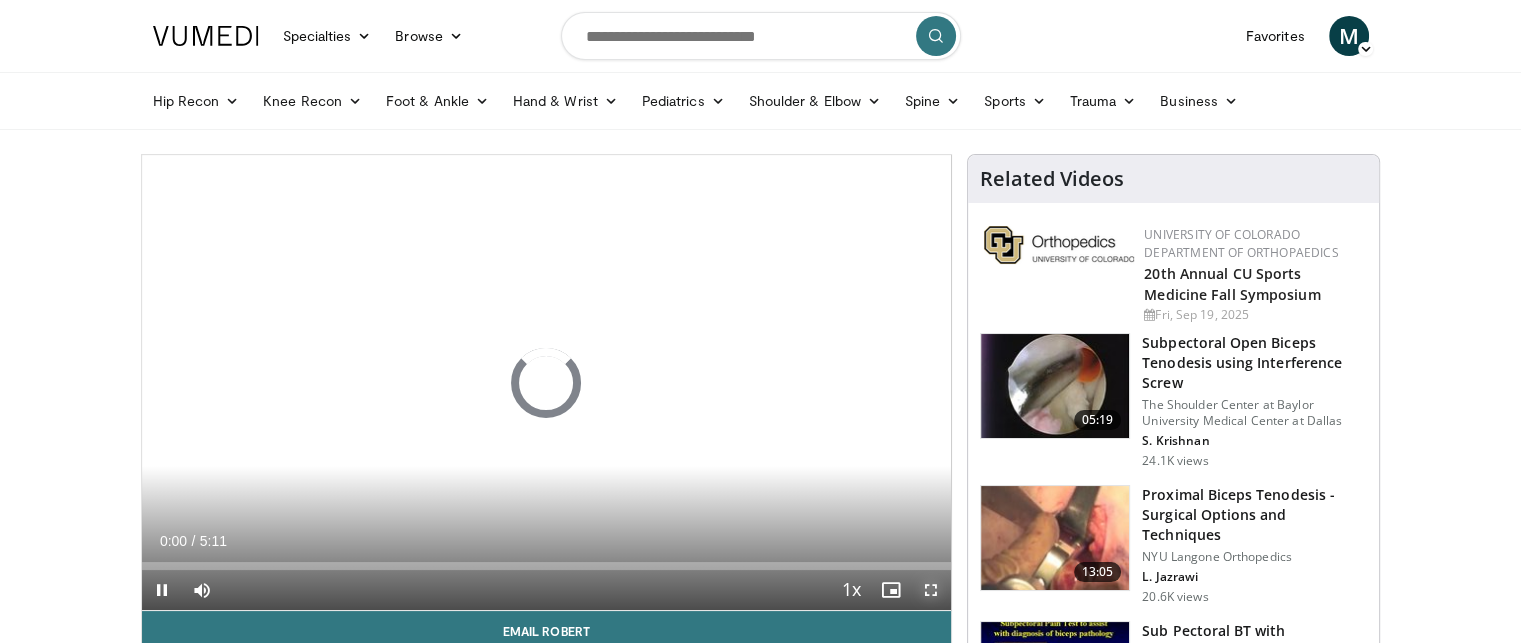 click at bounding box center (931, 590) 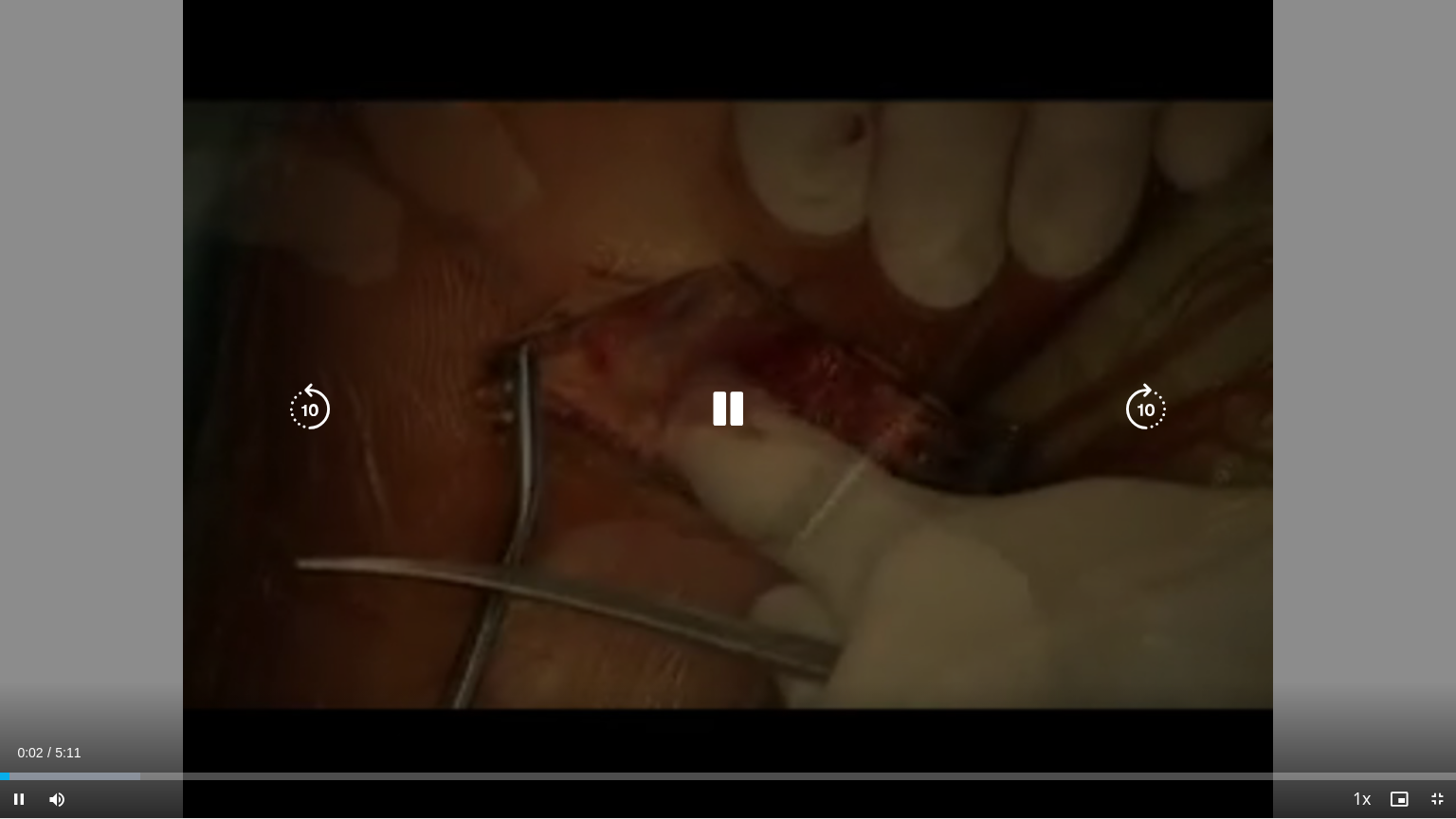 click on "10 seconds
Tap to unmute" at bounding box center [728, 409] 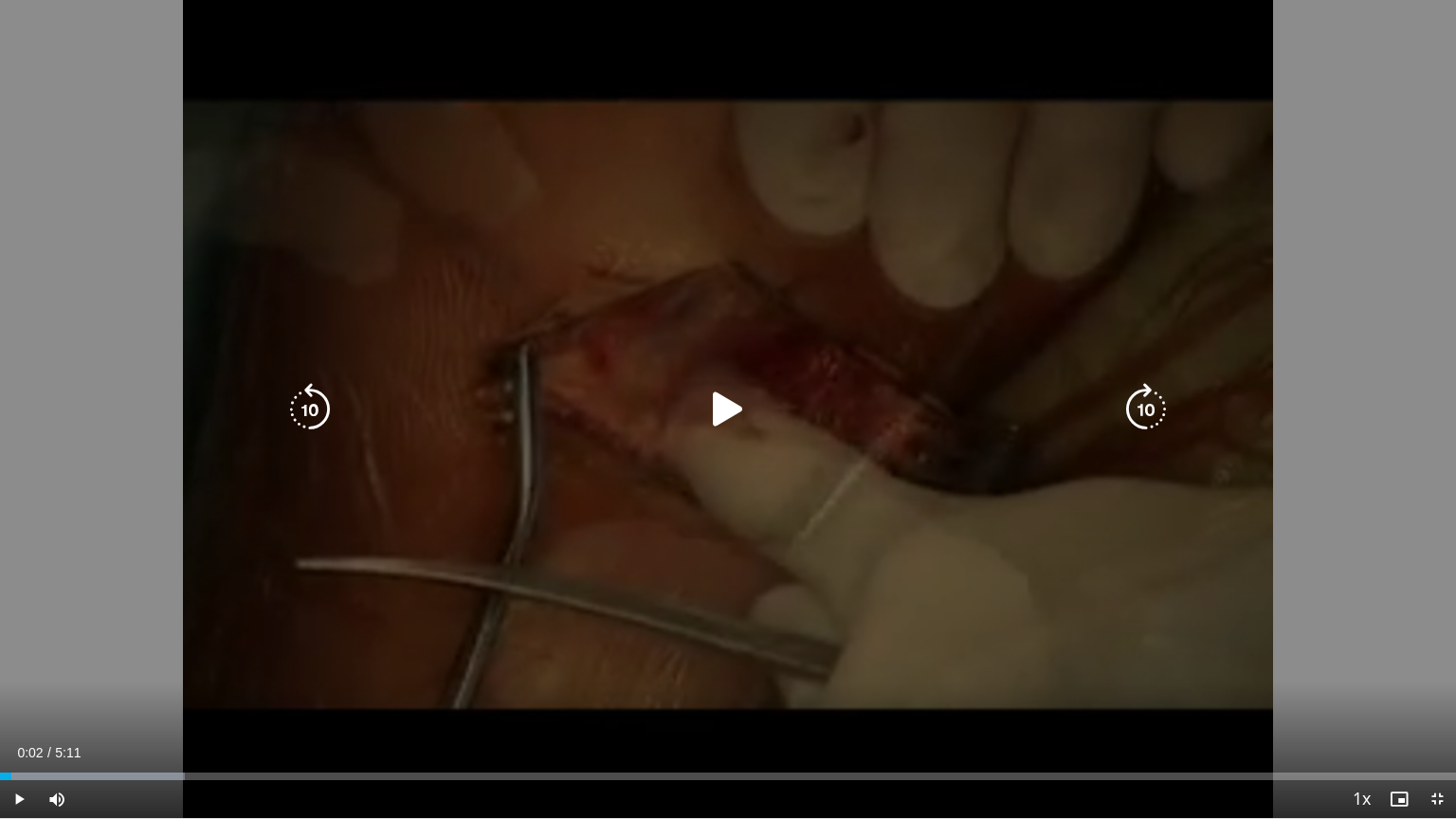 click at bounding box center (728, 410) 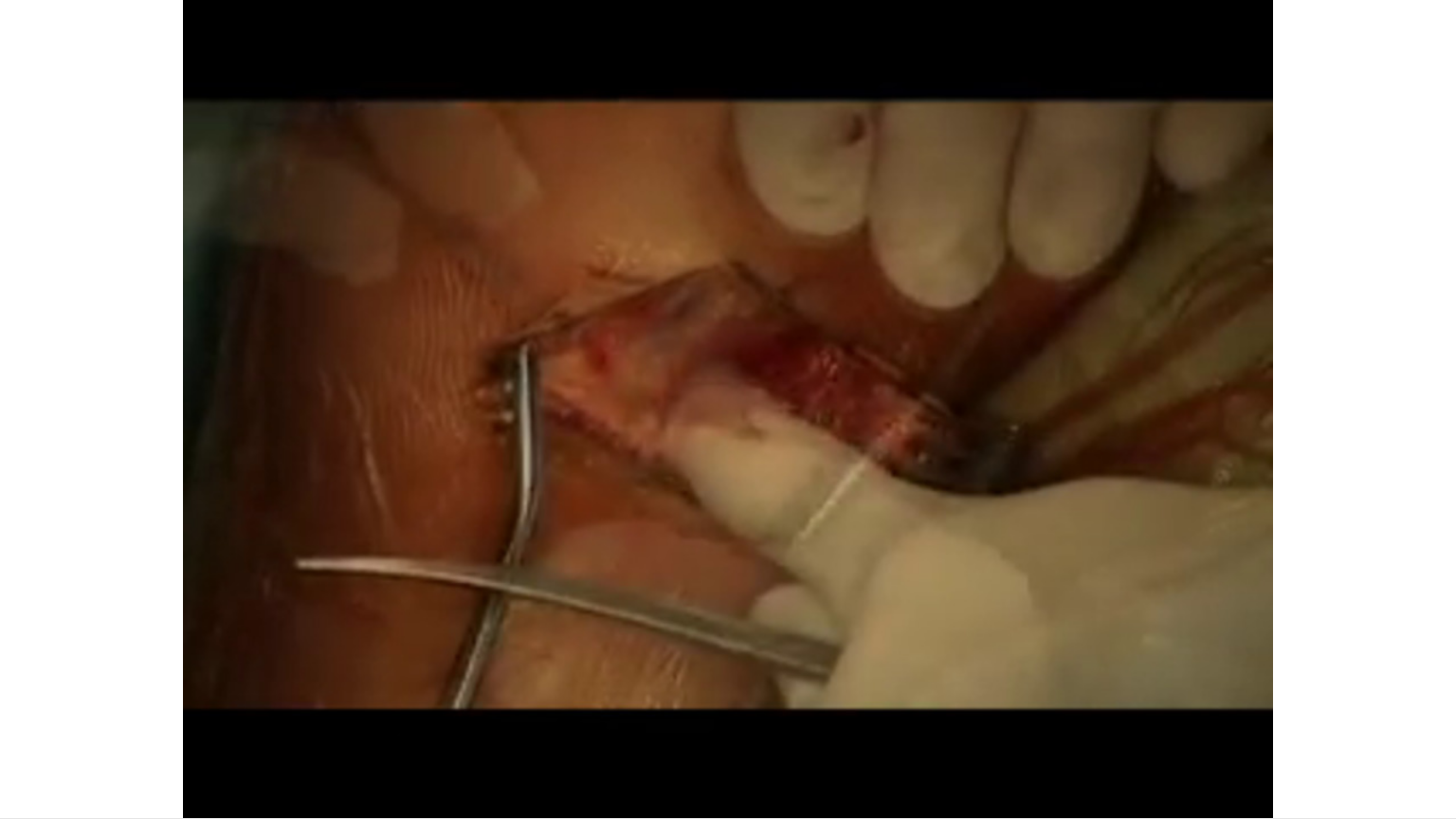 type 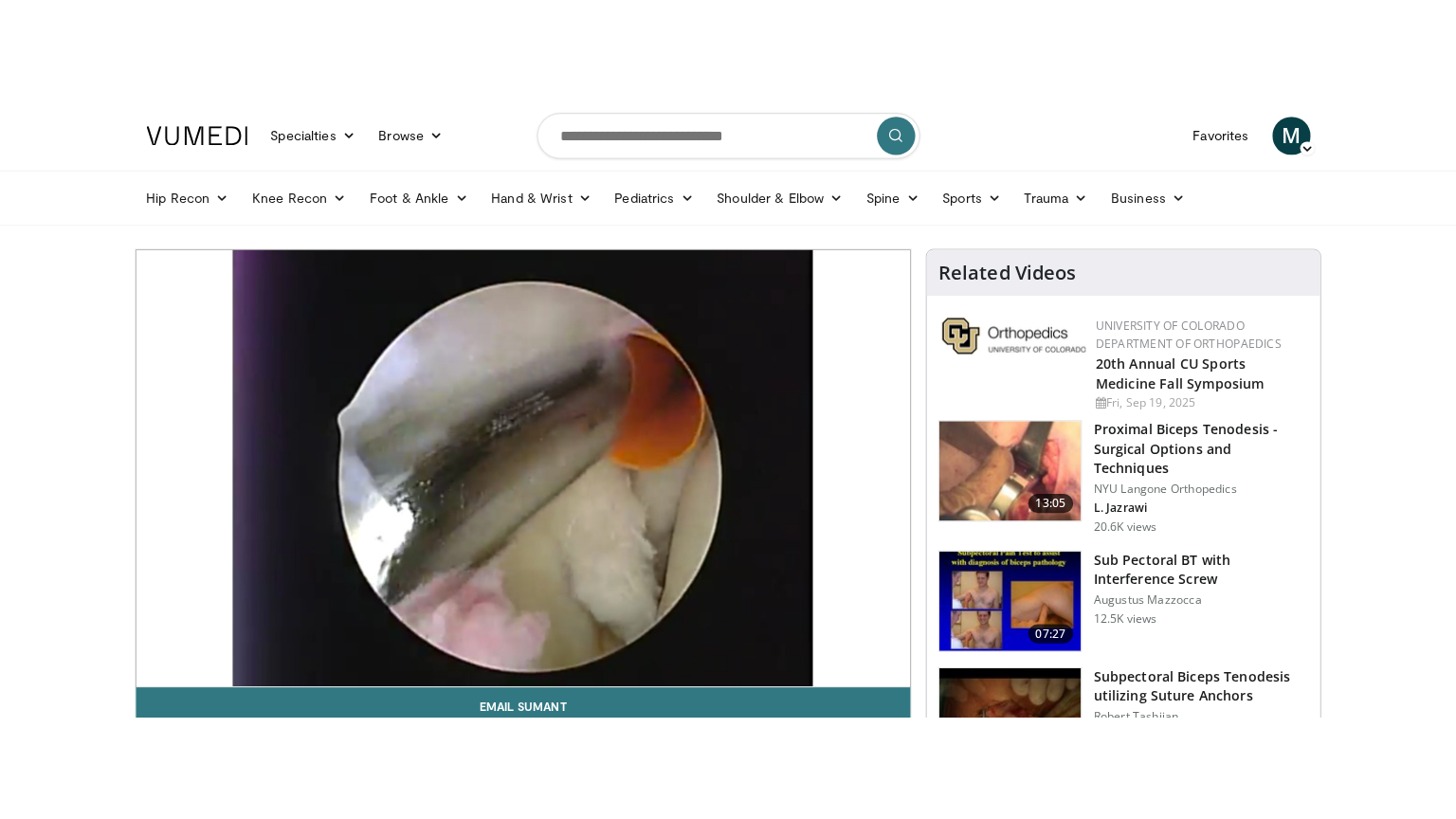 scroll, scrollTop: 95, scrollLeft: 0, axis: vertical 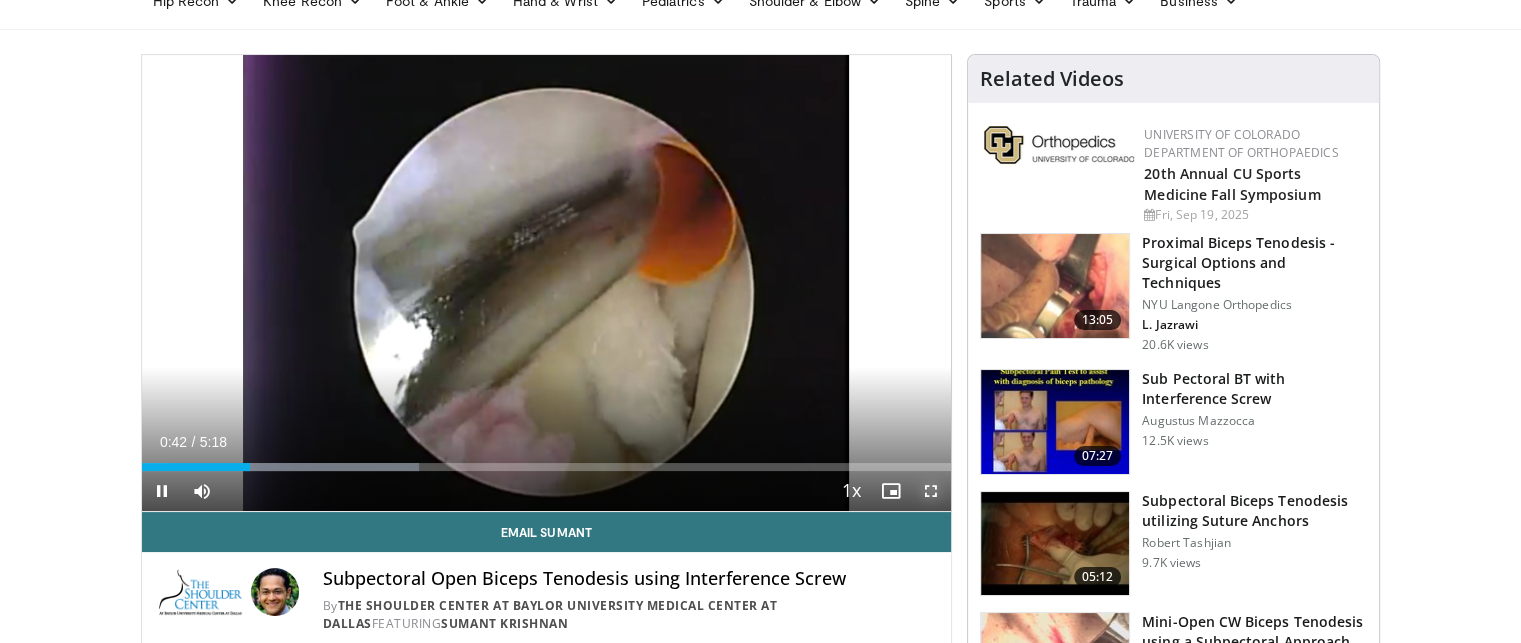 click at bounding box center (931, 491) 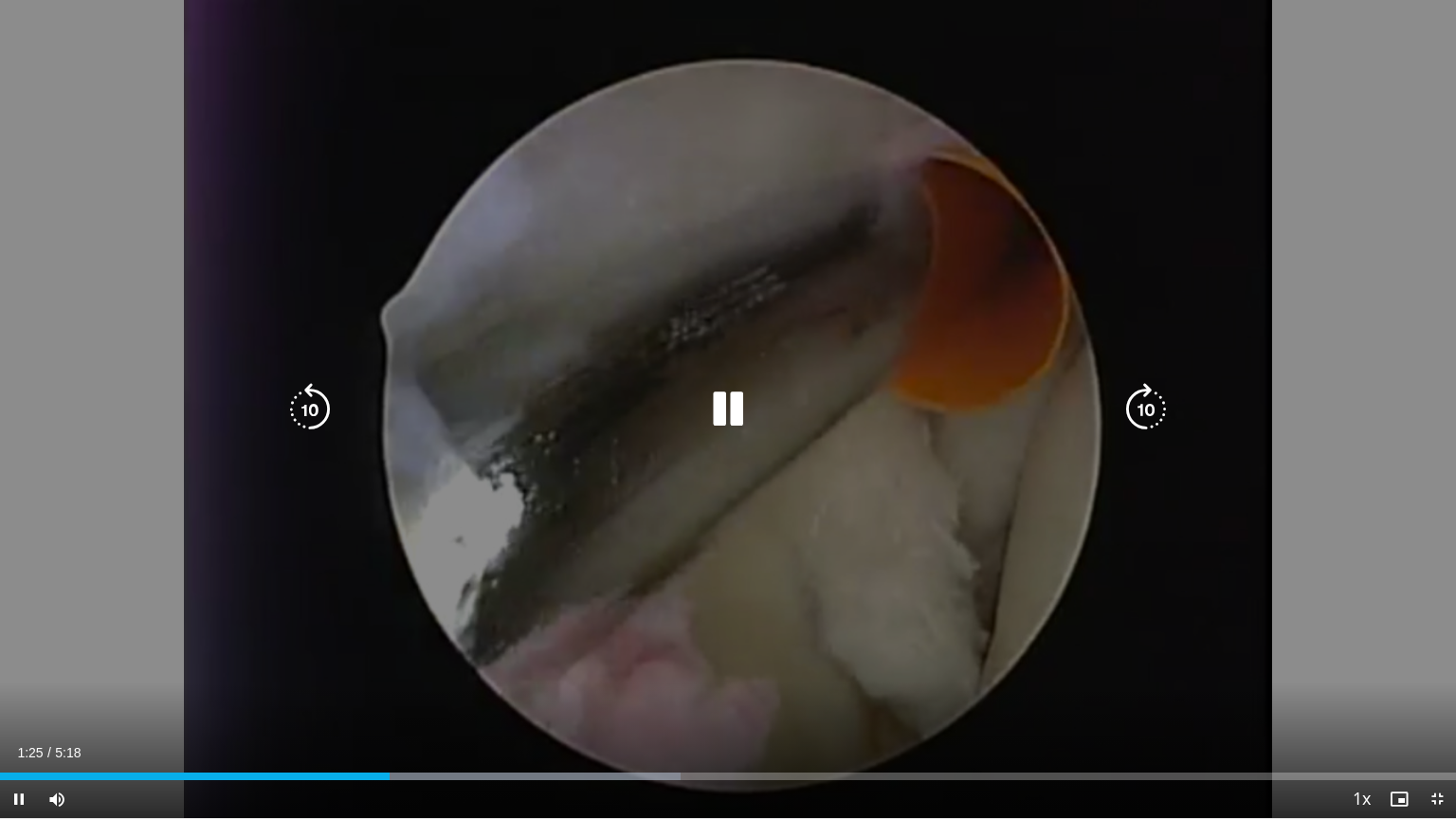 click at bounding box center [728, 410] 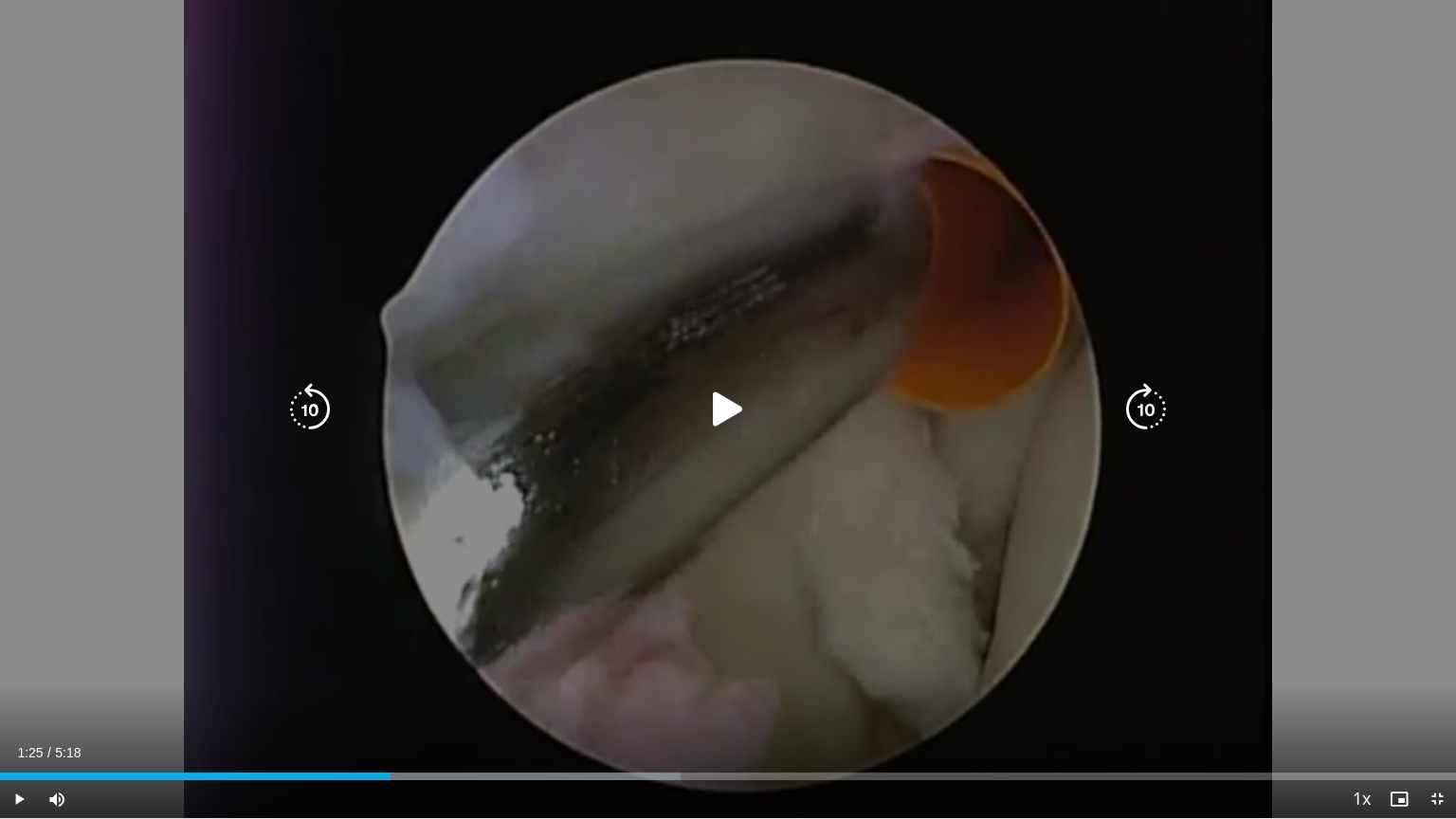 click at bounding box center [728, 410] 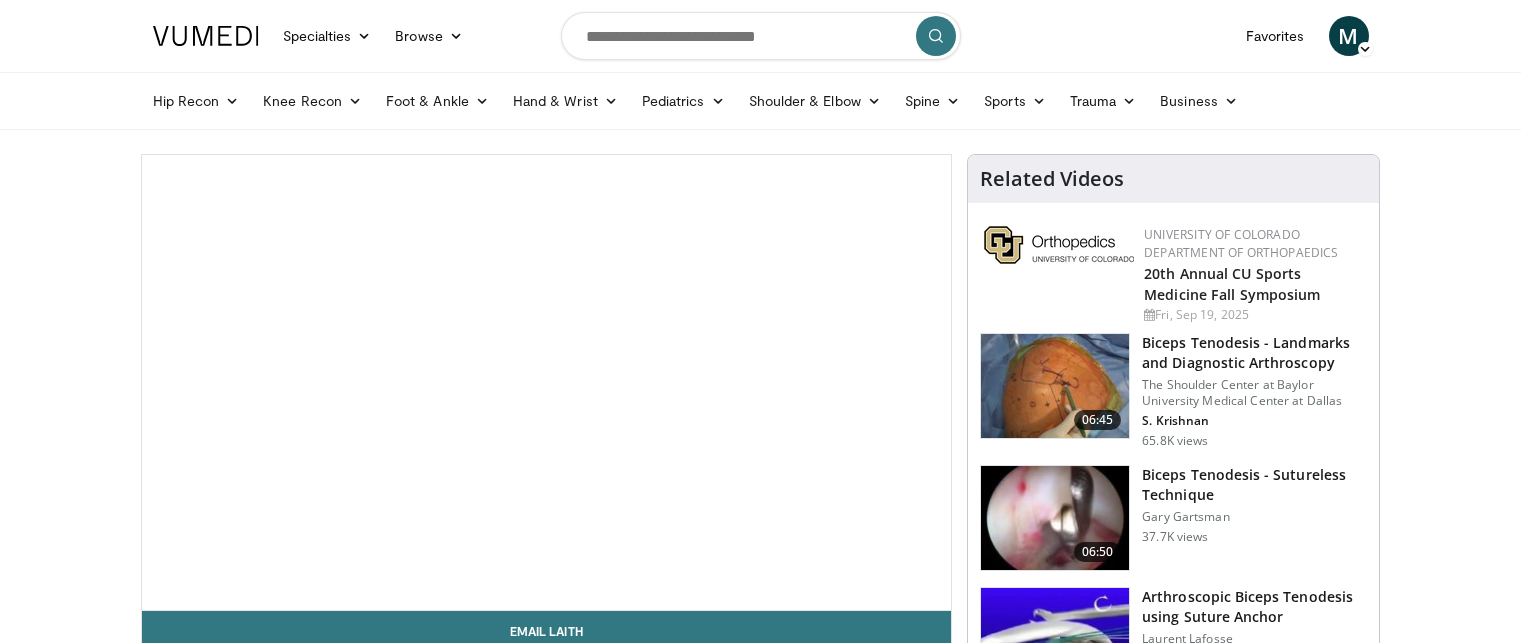 scroll, scrollTop: 0, scrollLeft: 0, axis: both 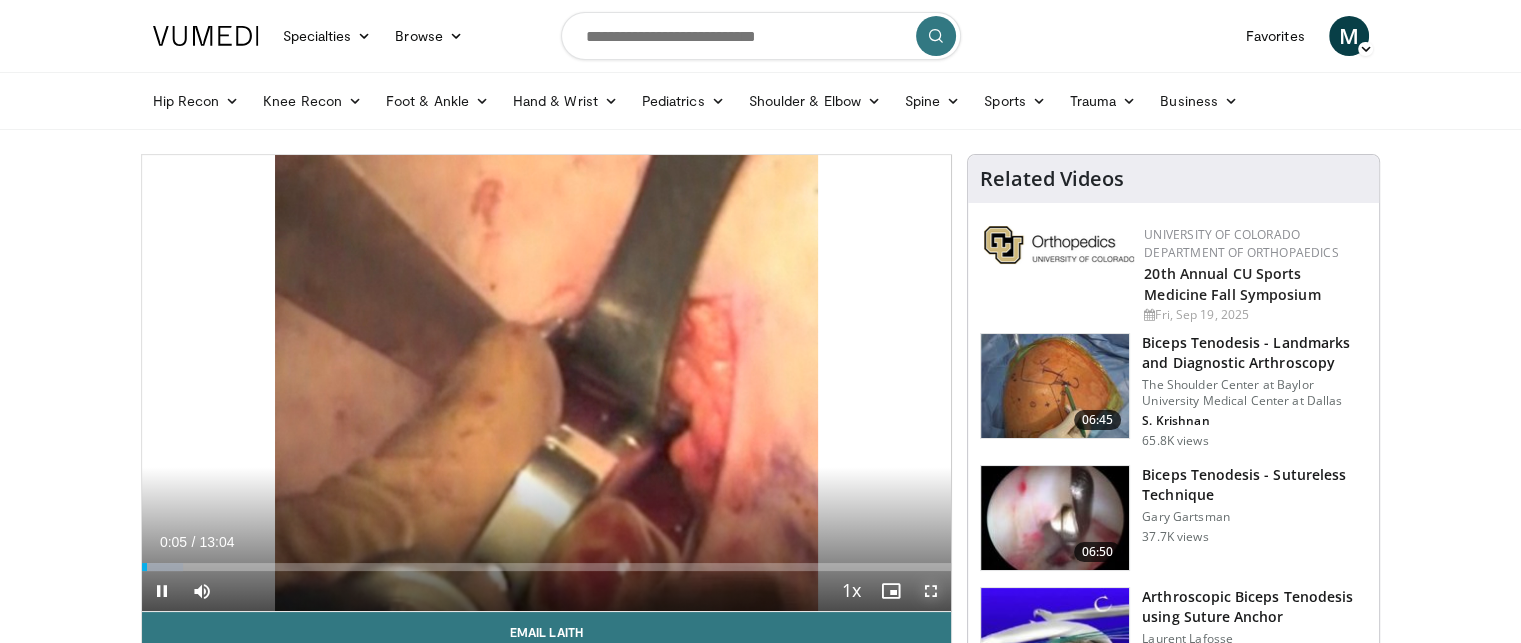 click at bounding box center (931, 591) 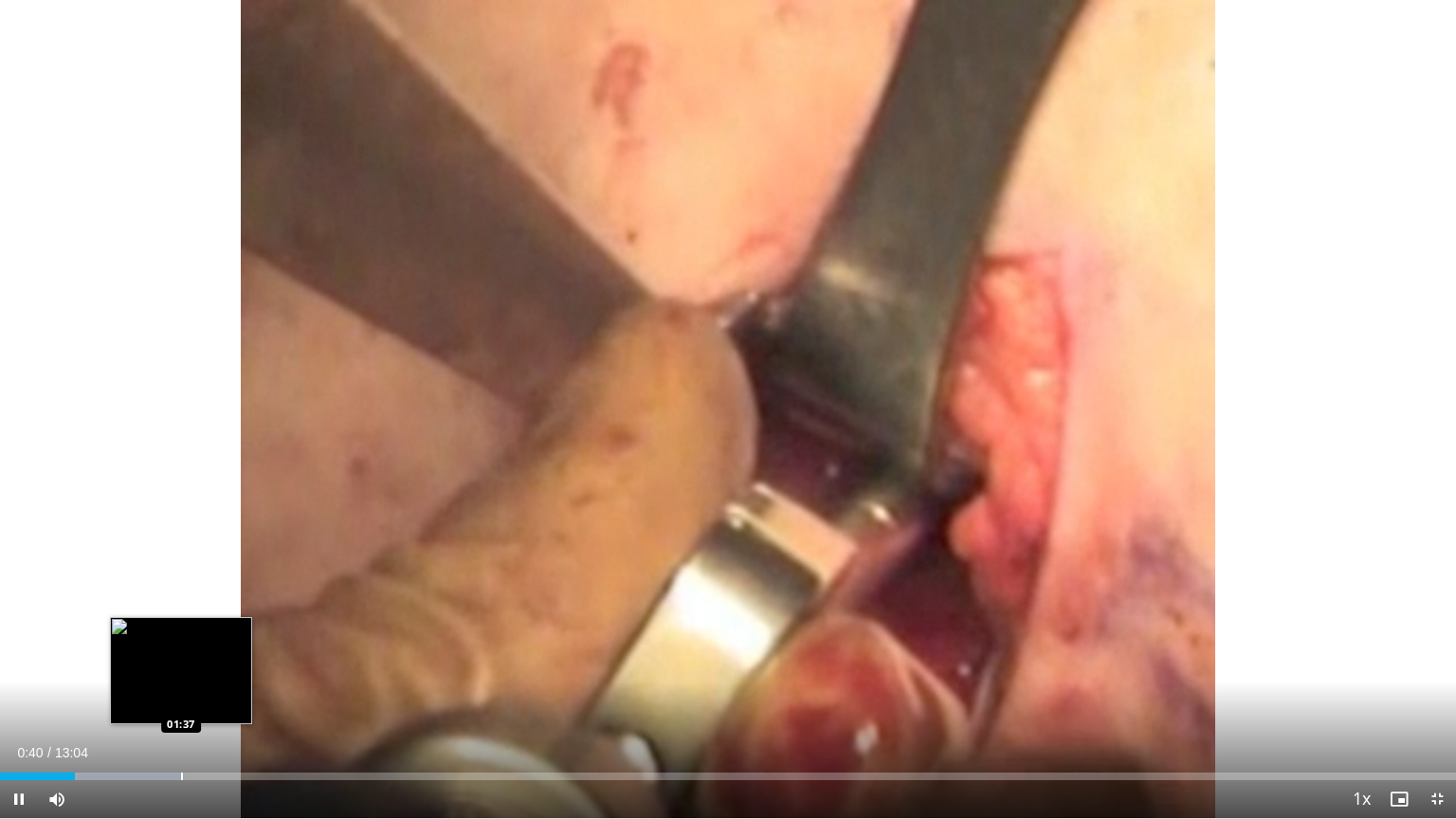 click at bounding box center [182, 776] 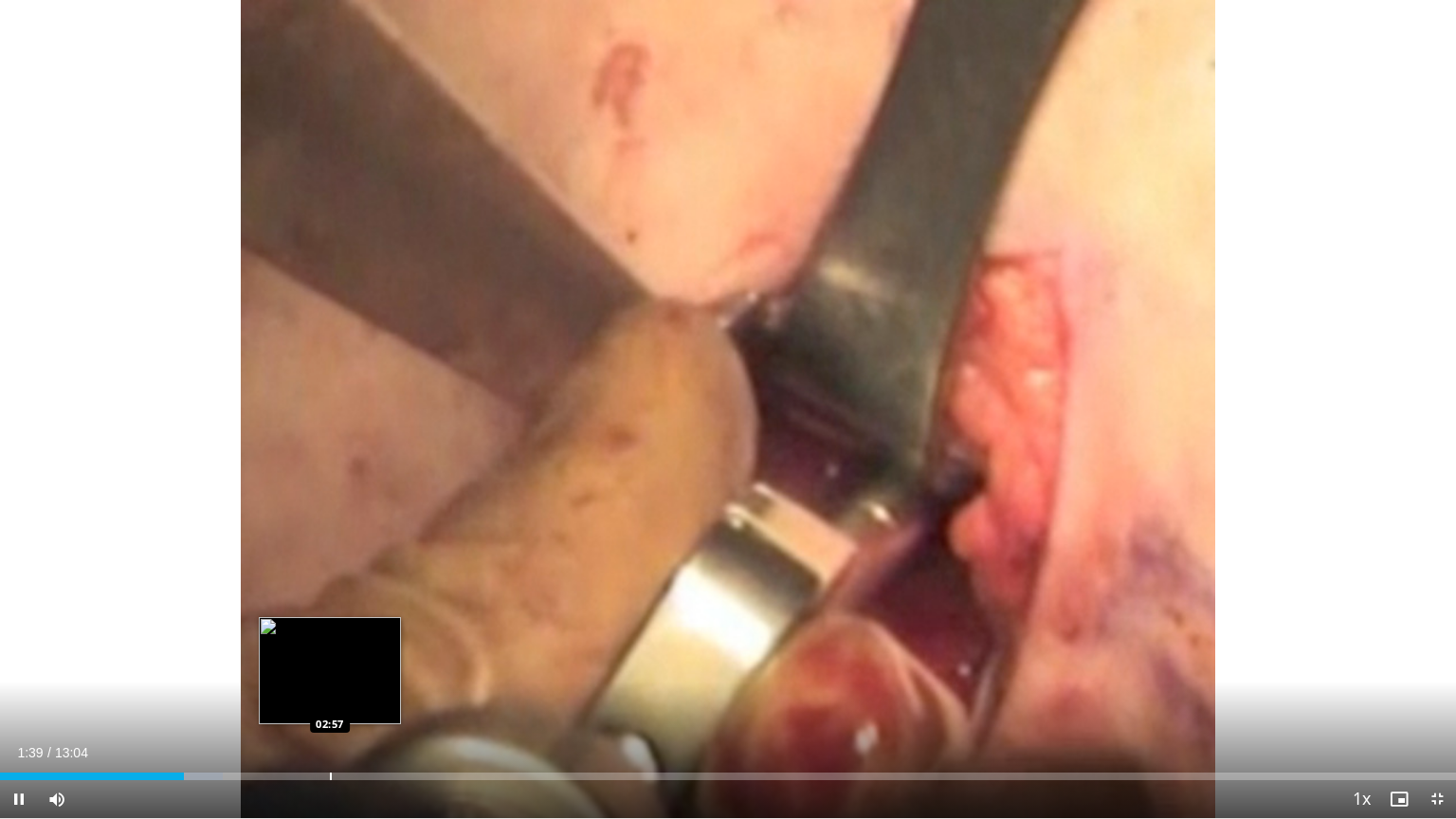 click at bounding box center (331, 776) 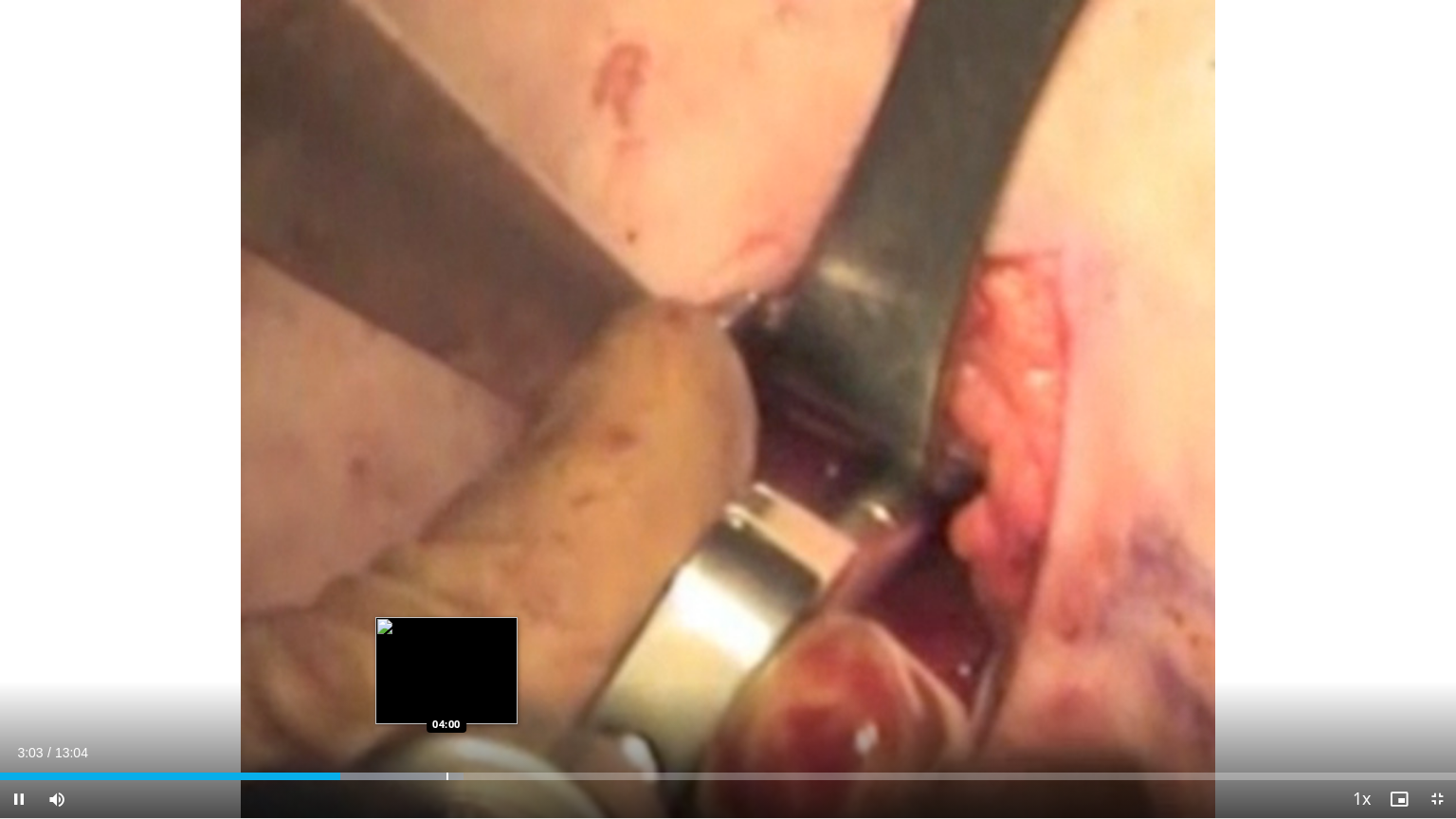 click at bounding box center (447, 776) 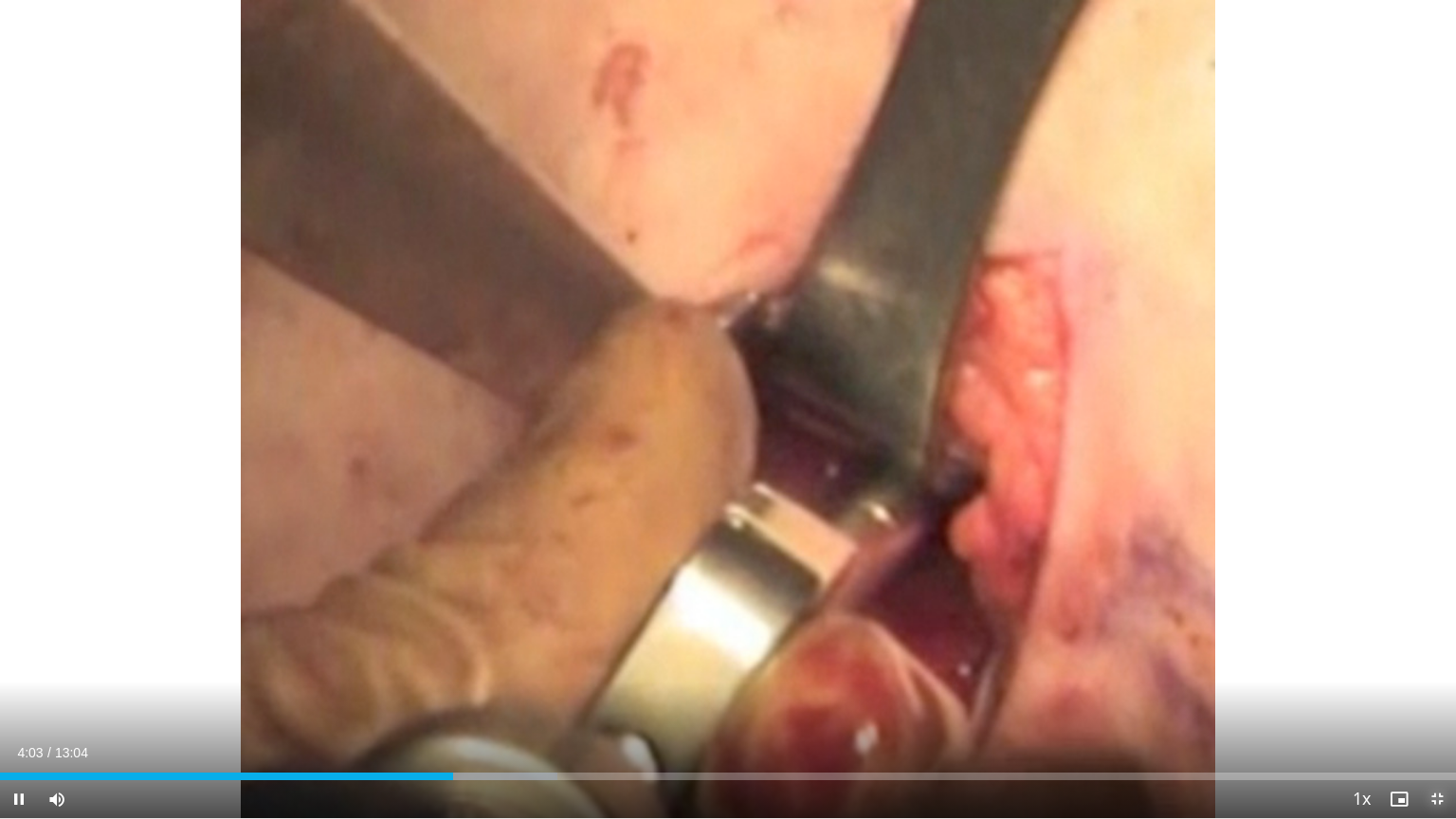 click at bounding box center (1437, 799) 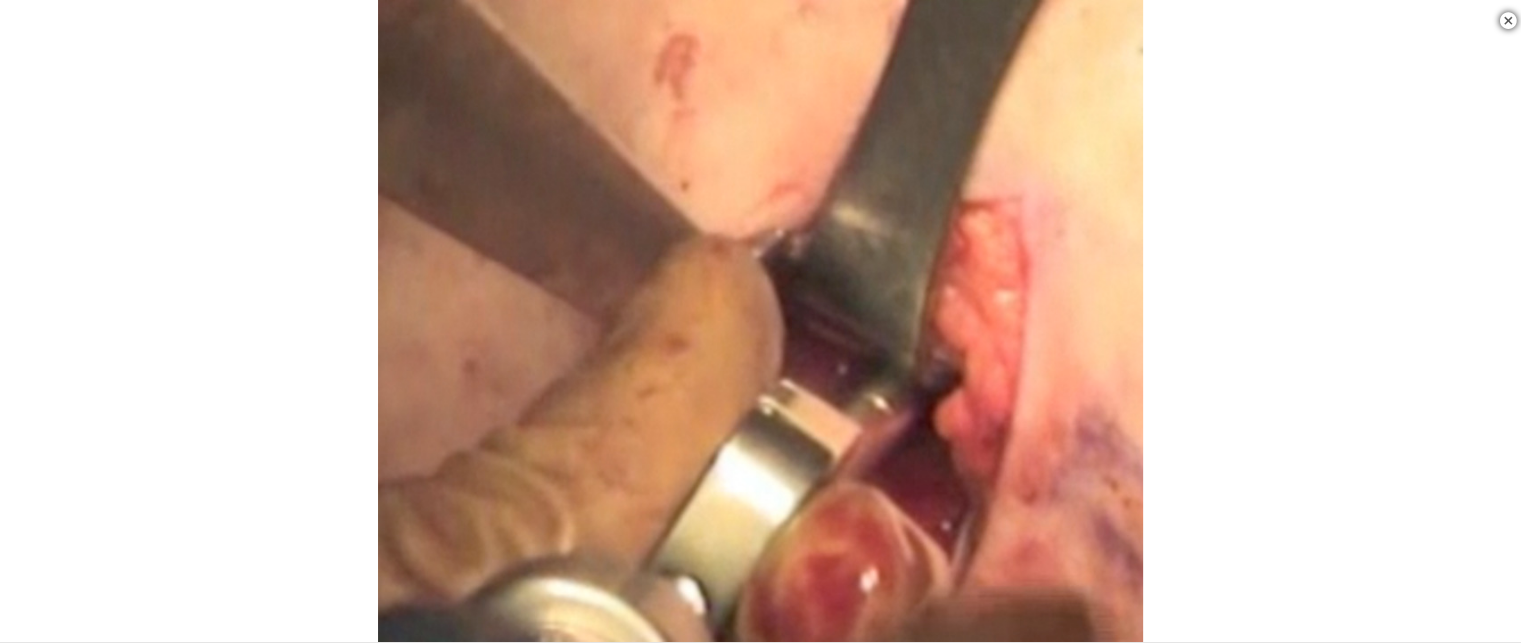 scroll, scrollTop: 300, scrollLeft: 0, axis: vertical 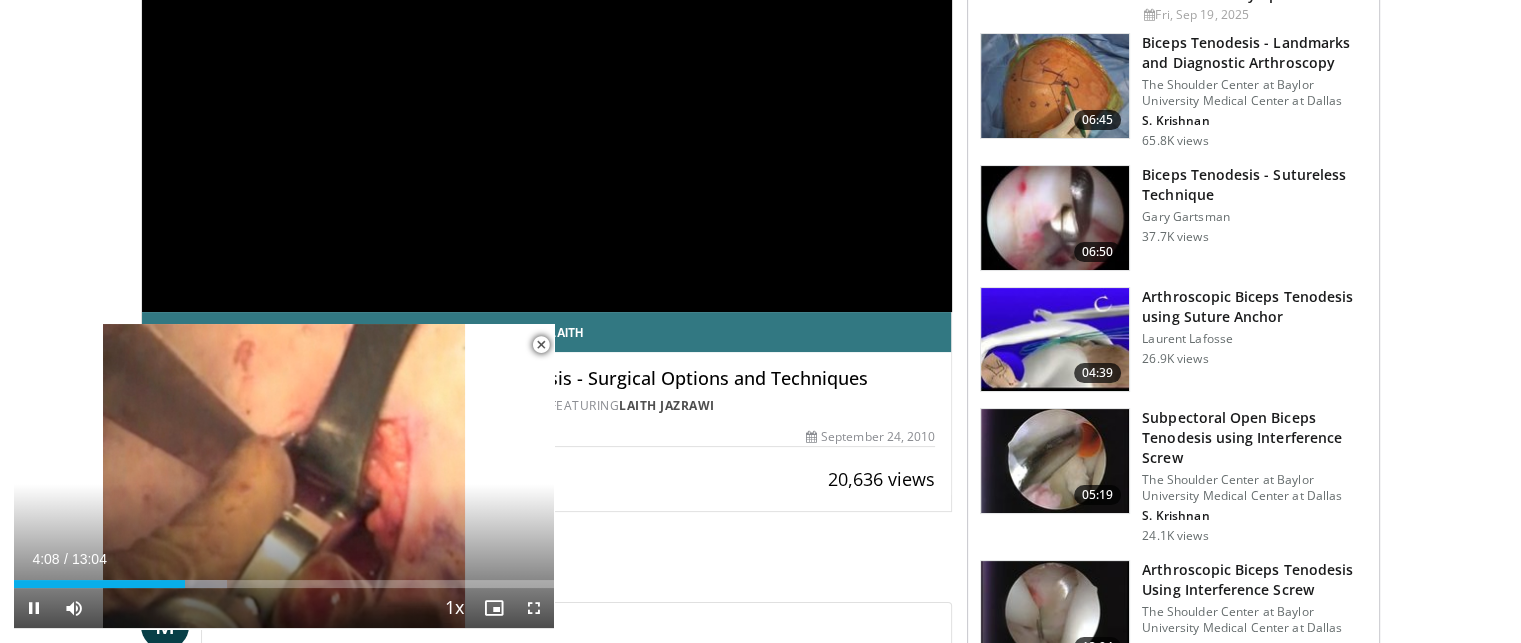 click at bounding box center (541, 345) 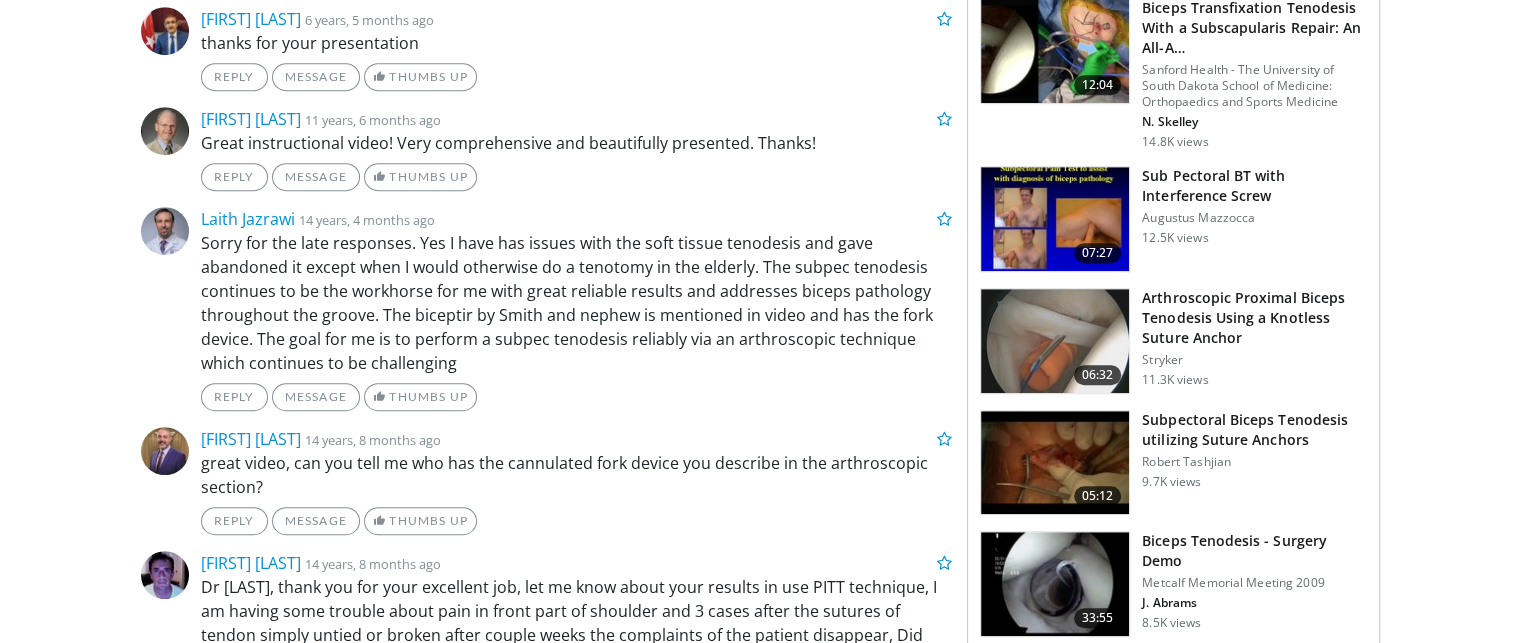 scroll, scrollTop: 1100, scrollLeft: 0, axis: vertical 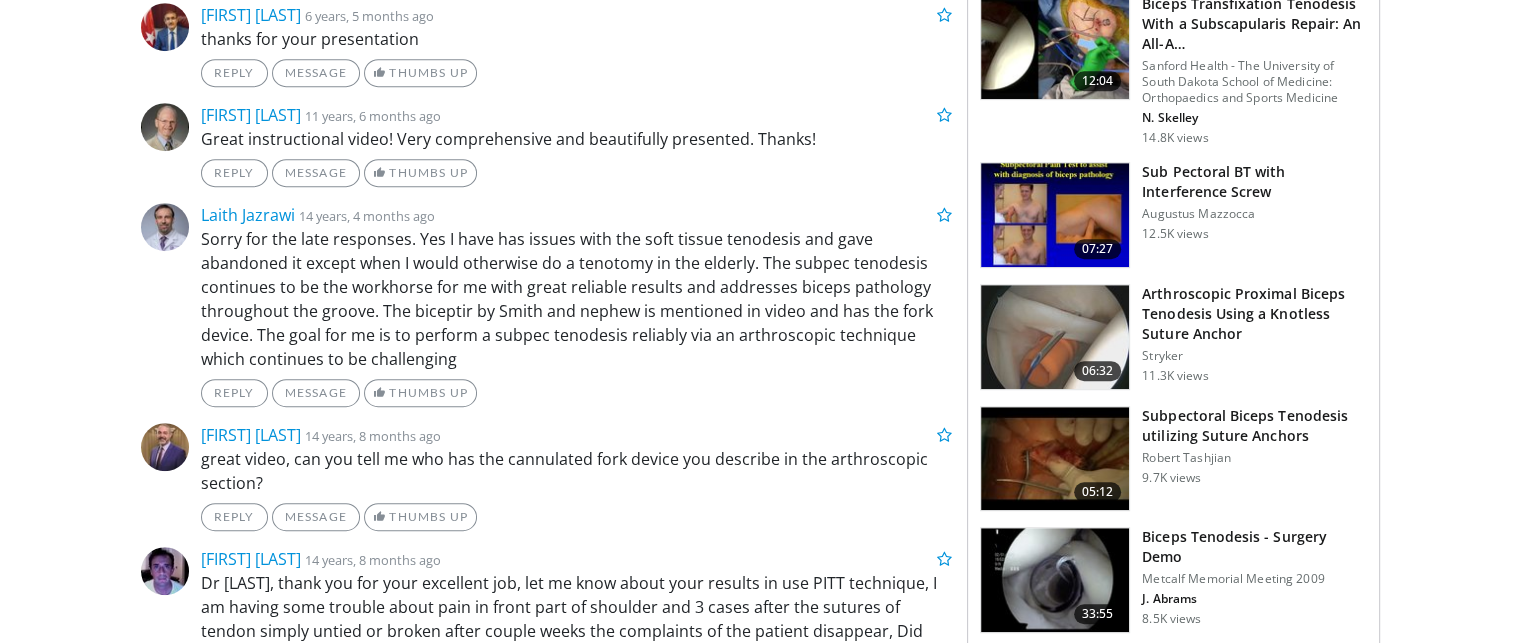 click on "Subpectoral Biceps Tenodesis utilizing Suture Anchors" at bounding box center (1254, 426) 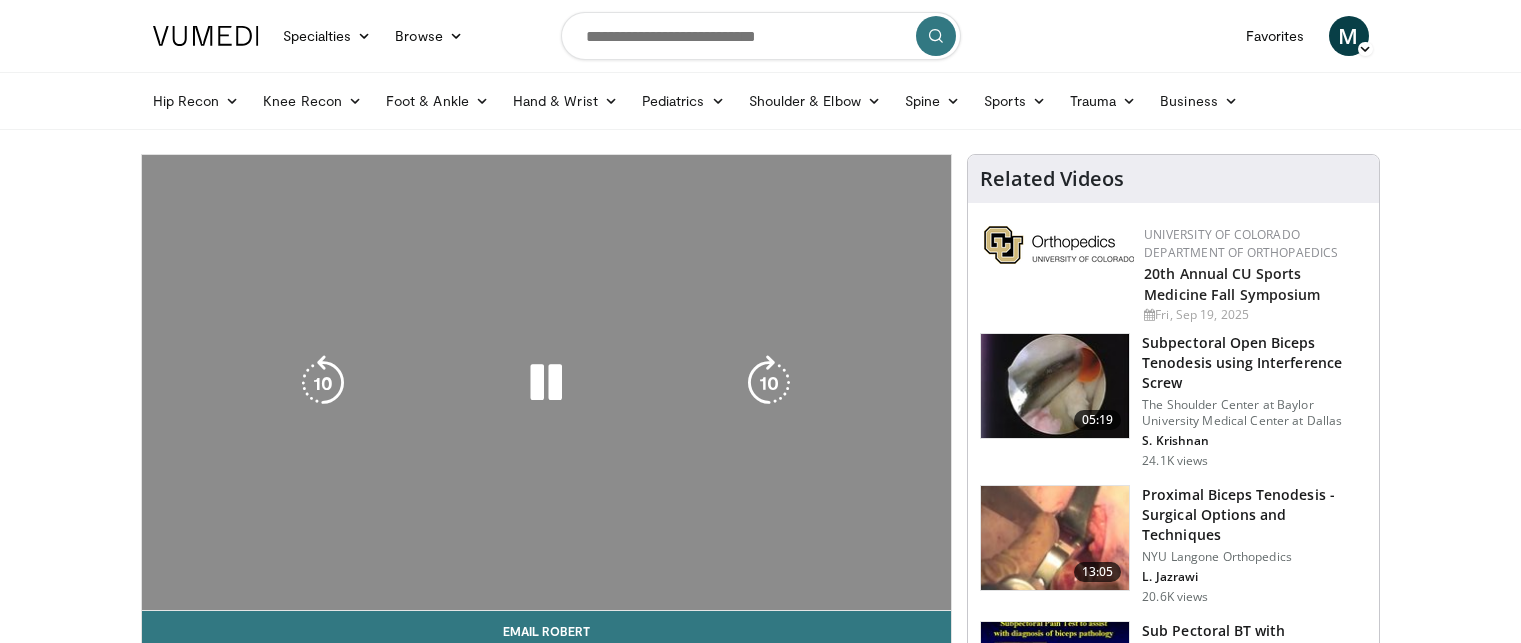 scroll, scrollTop: 0, scrollLeft: 0, axis: both 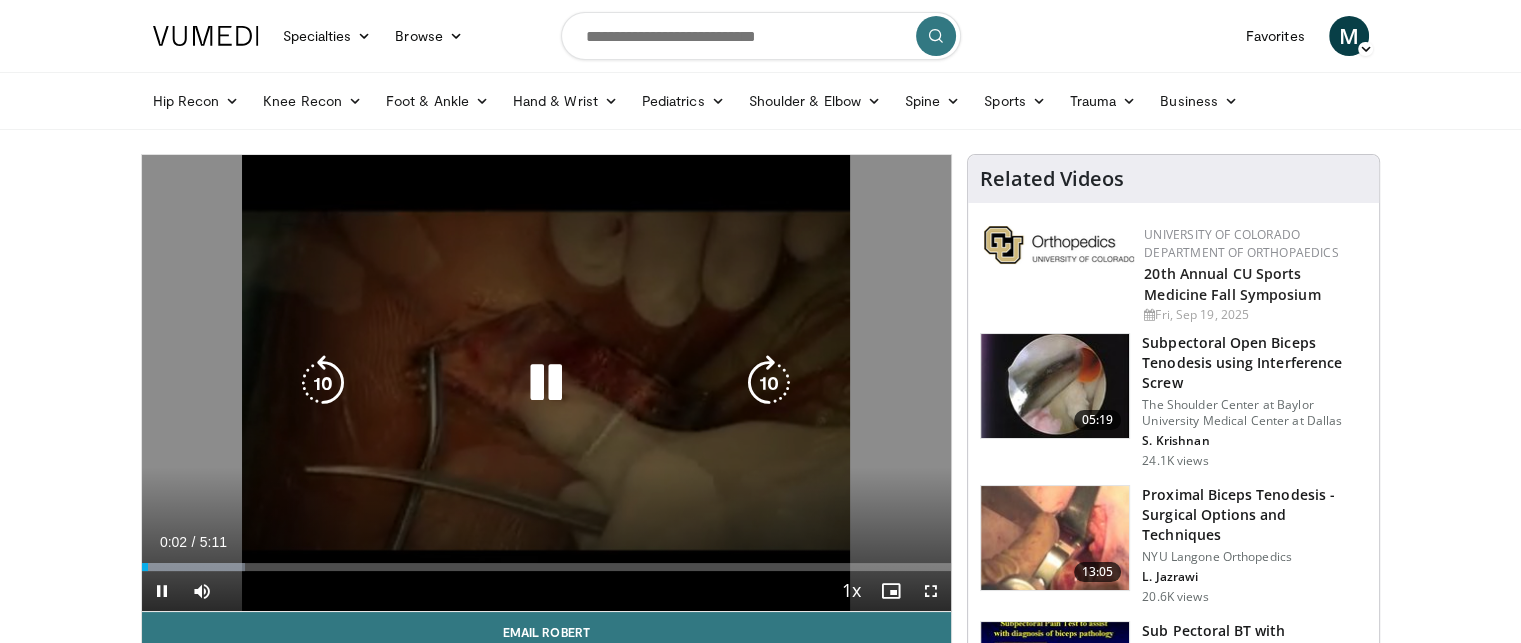 click at bounding box center [546, 383] 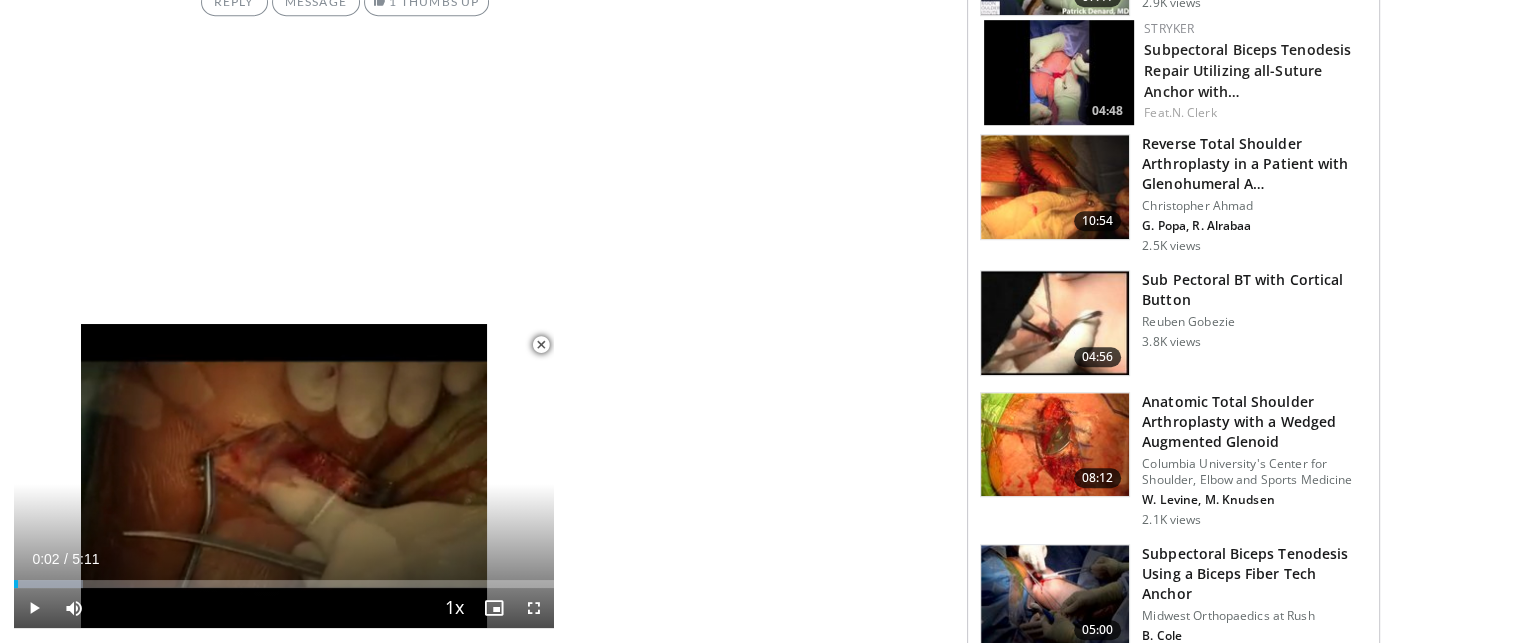 scroll, scrollTop: 1200, scrollLeft: 0, axis: vertical 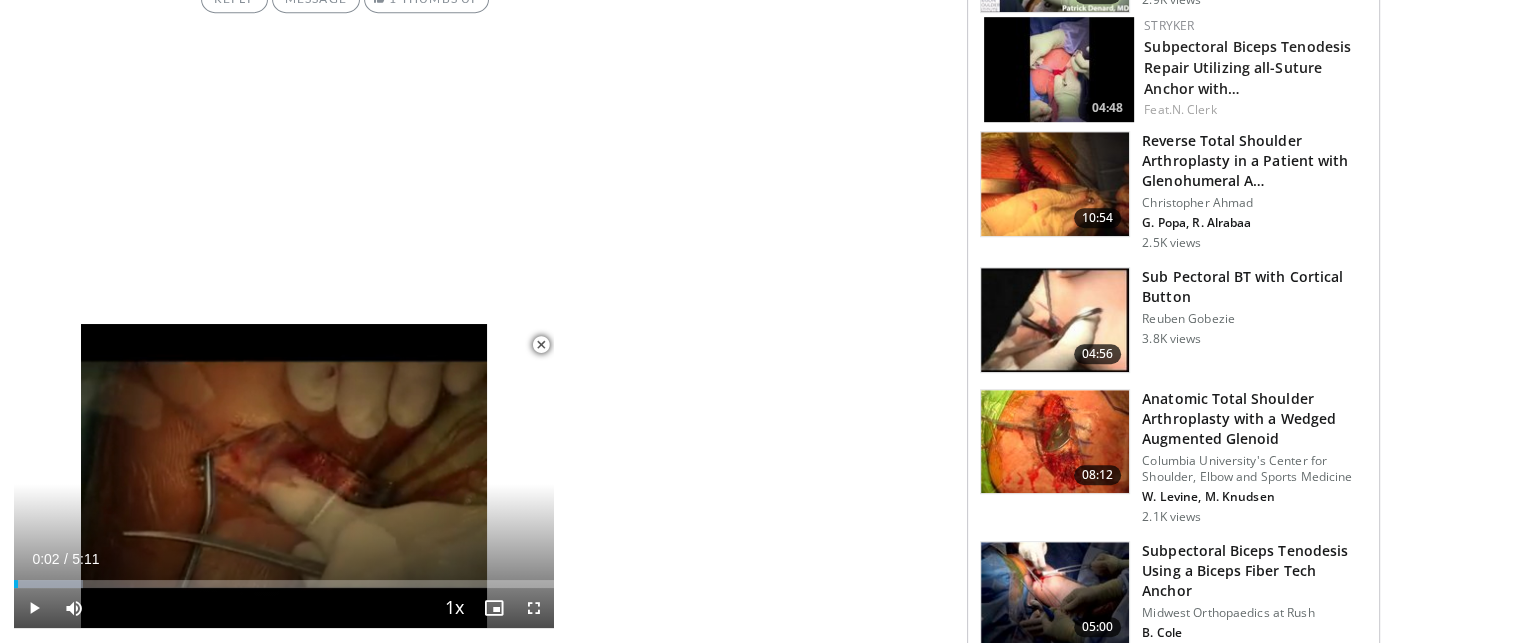 click on "Subpectoral Biceps Tenodesis Using a Biceps Fiber Tech Anchor" at bounding box center [1254, 571] 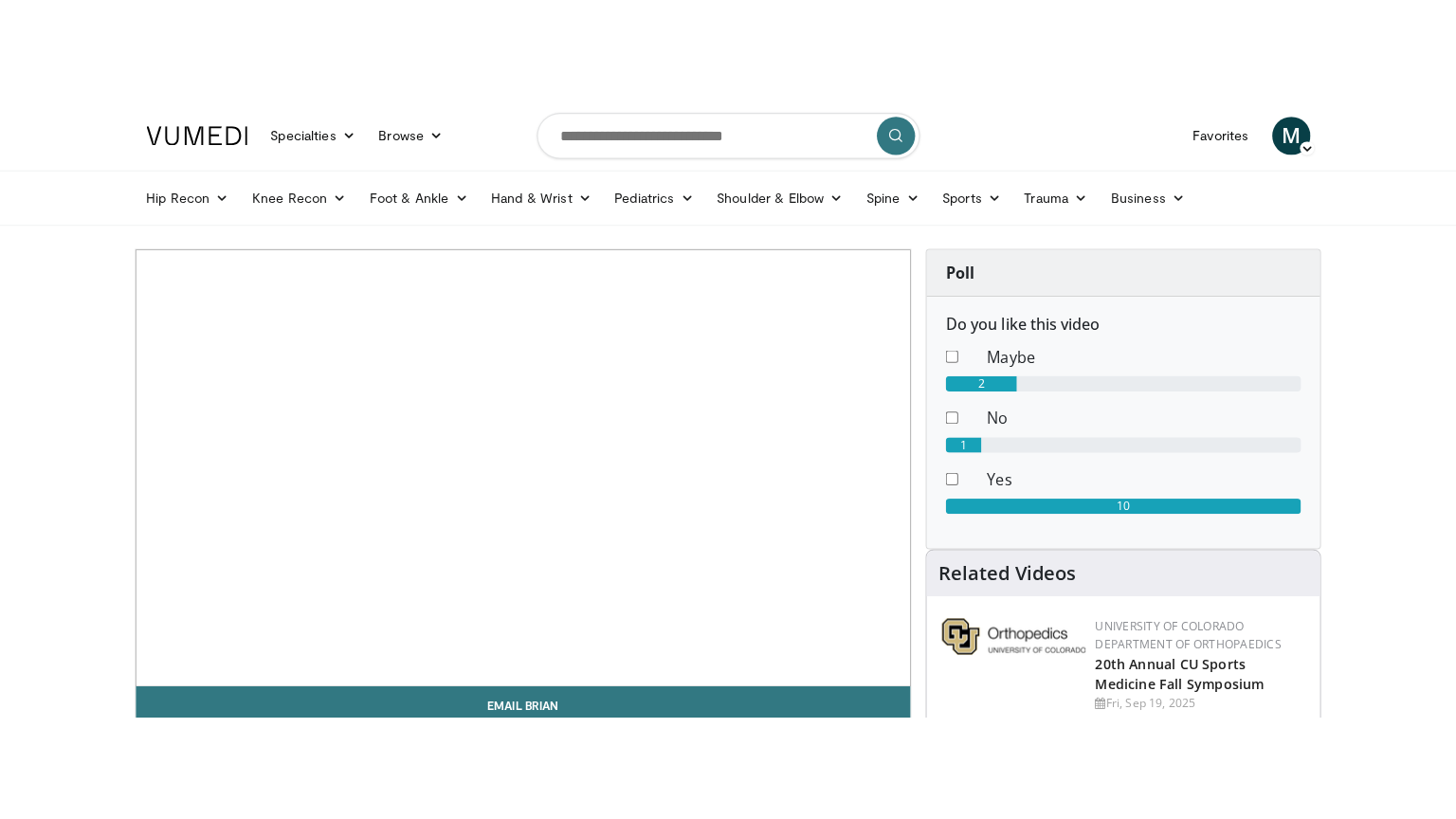 scroll, scrollTop: 0, scrollLeft: 0, axis: both 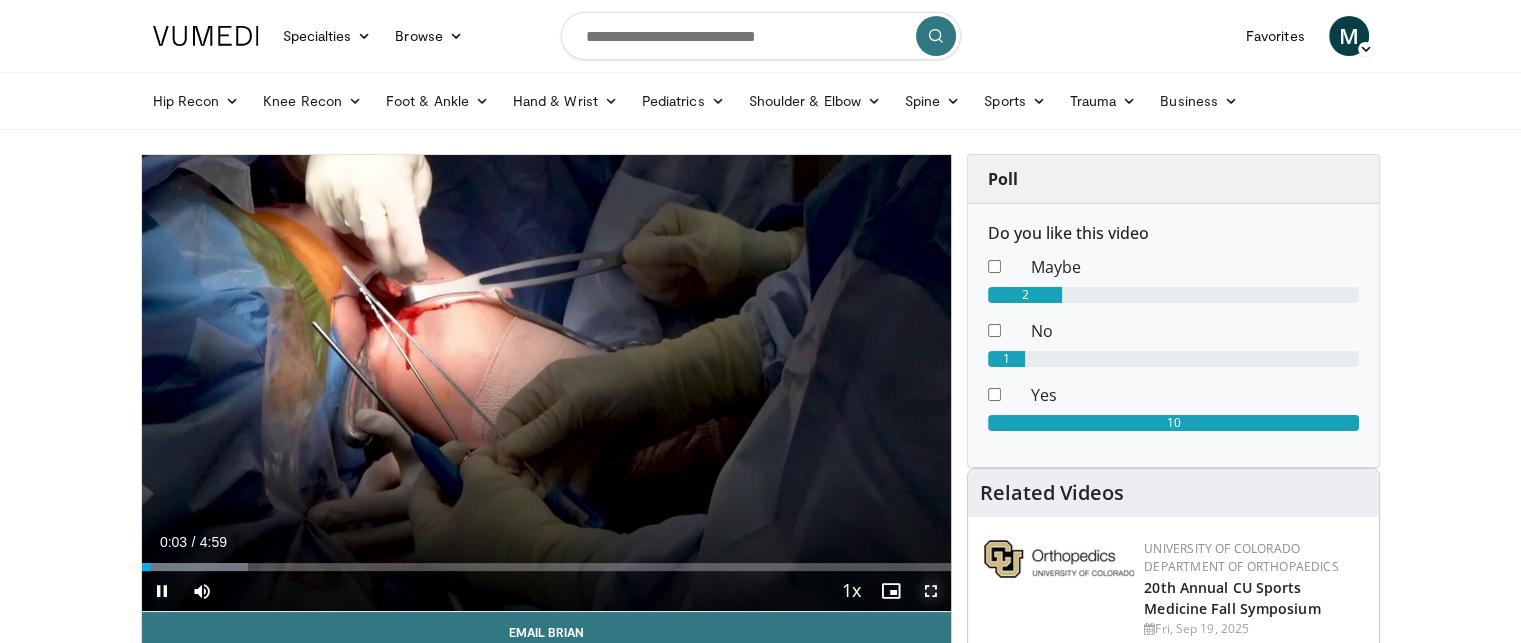click at bounding box center (931, 591) 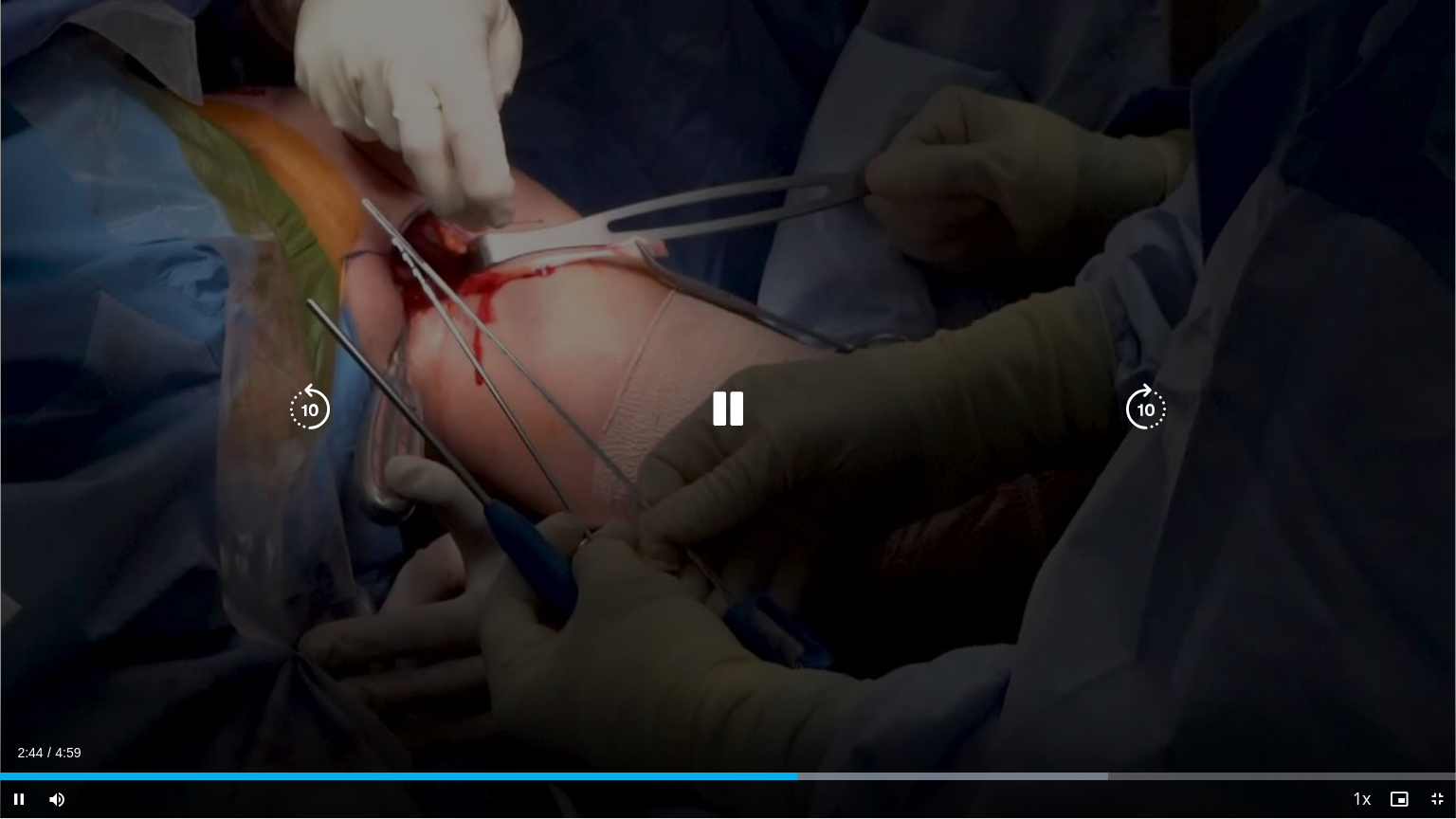 click at bounding box center (728, 410) 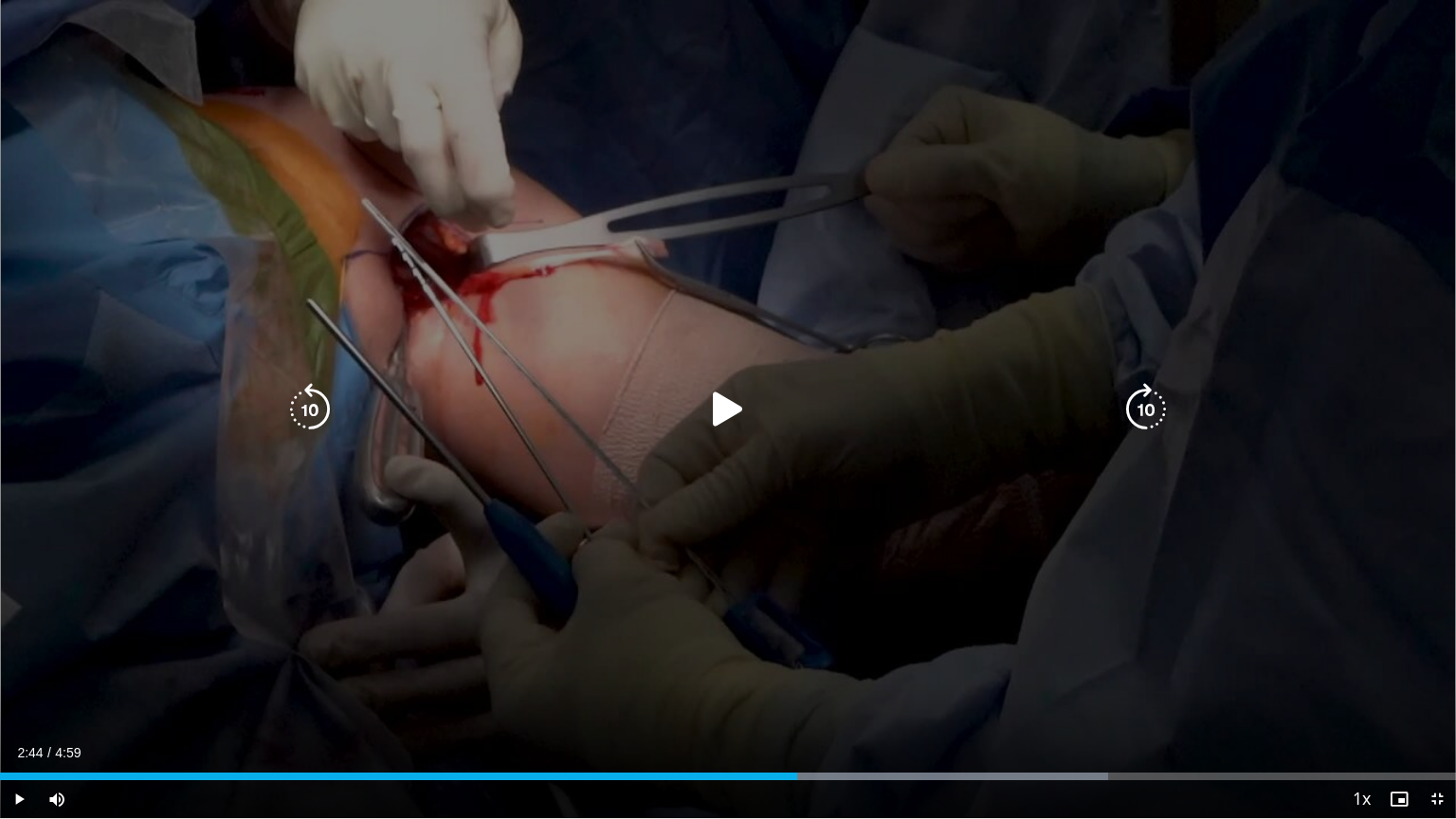 drag, startPoint x: 728, startPoint y: 406, endPoint x: 734, endPoint y: 418, distance: 13.4164079 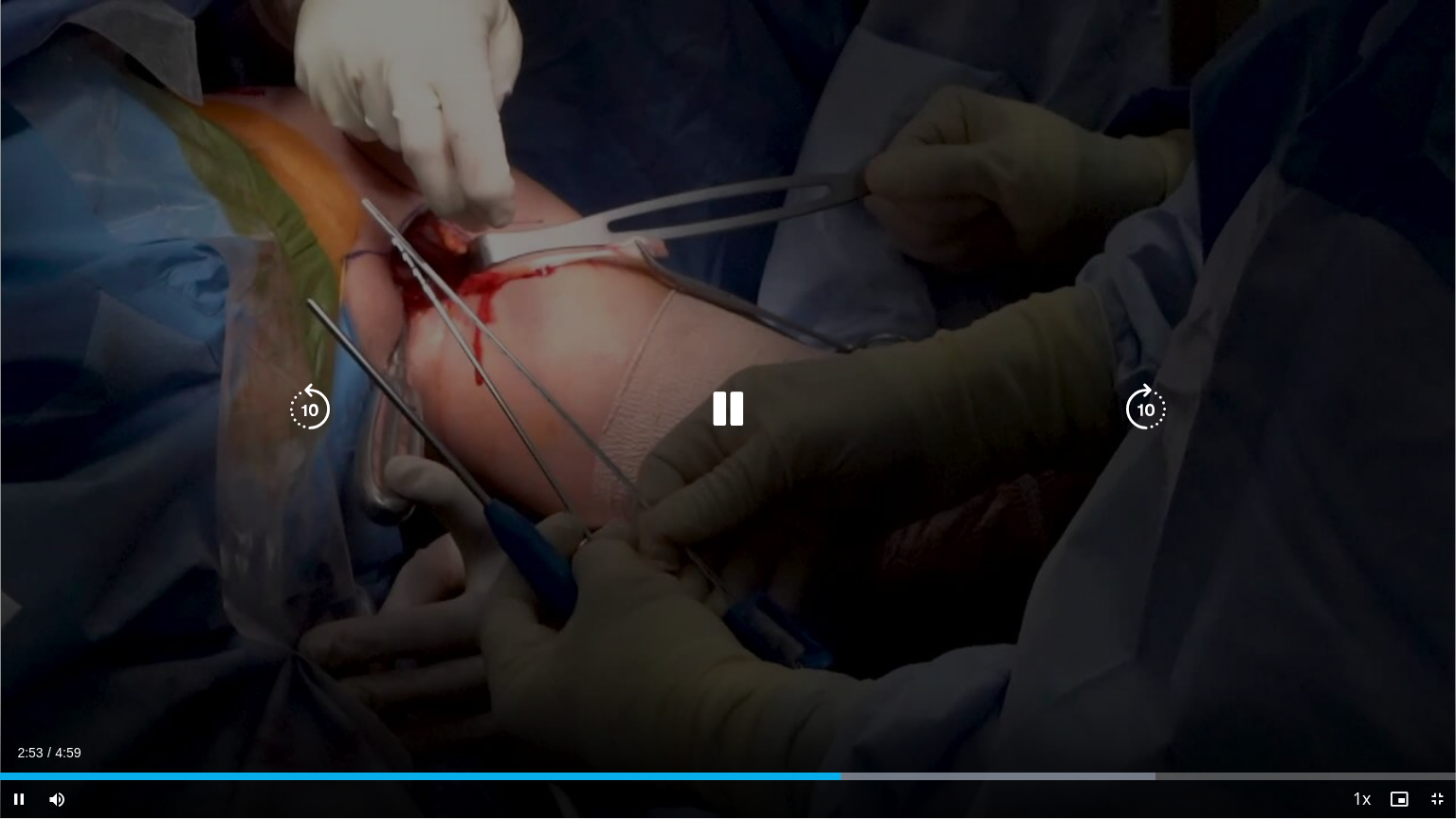 click at bounding box center (728, 410) 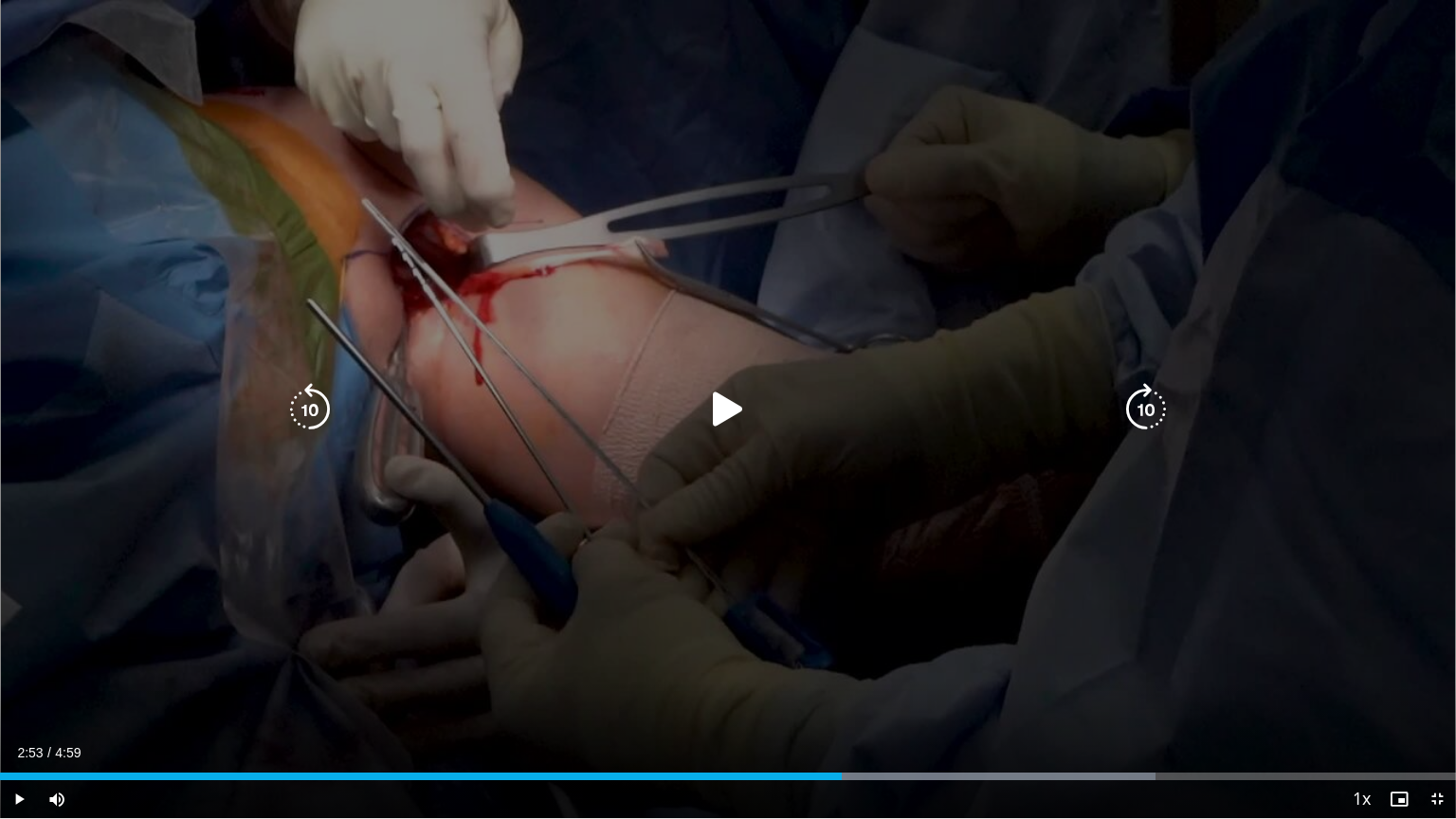 click at bounding box center (728, 410) 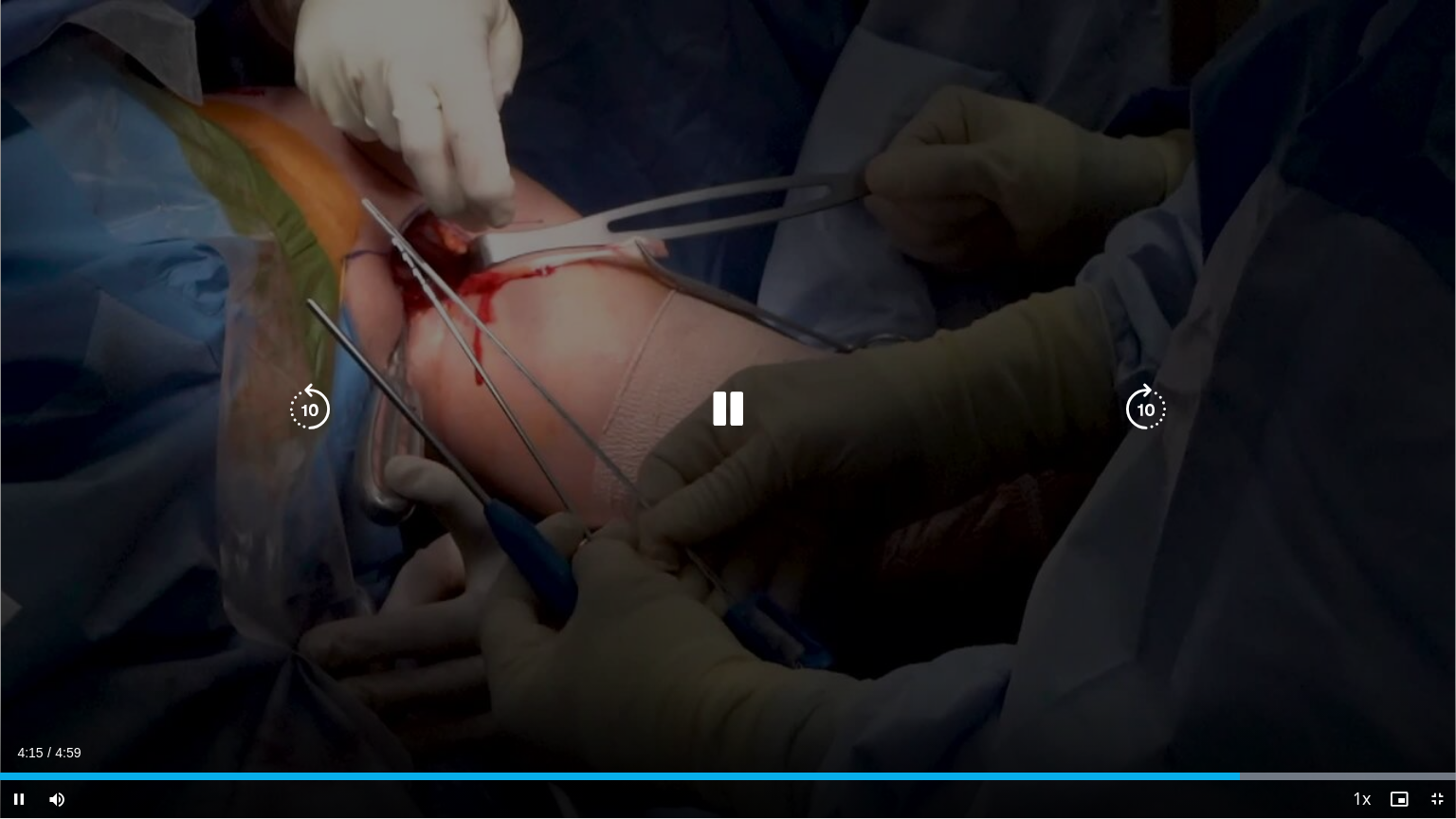 click at bounding box center (728, 410) 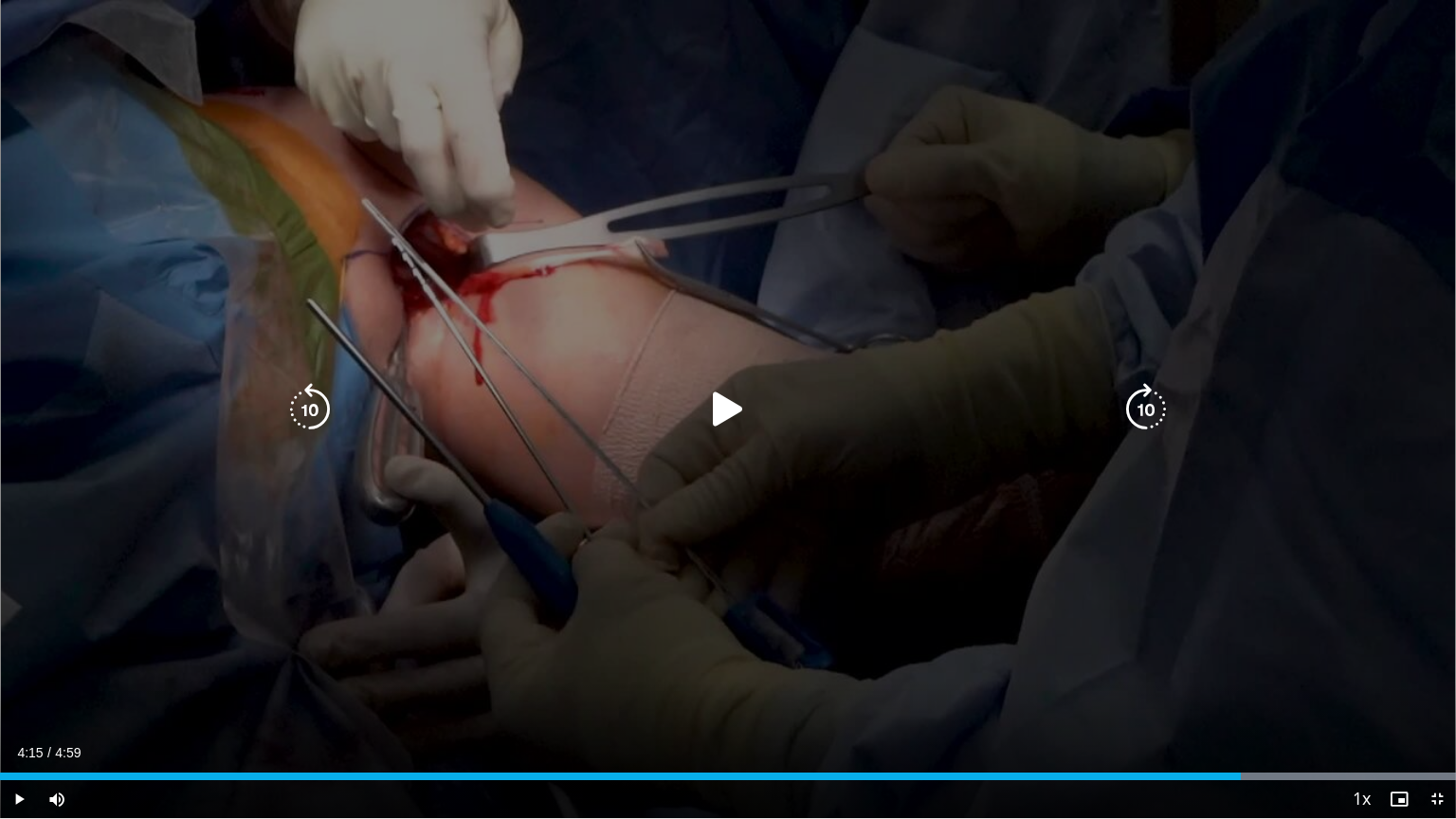 click at bounding box center [728, 410] 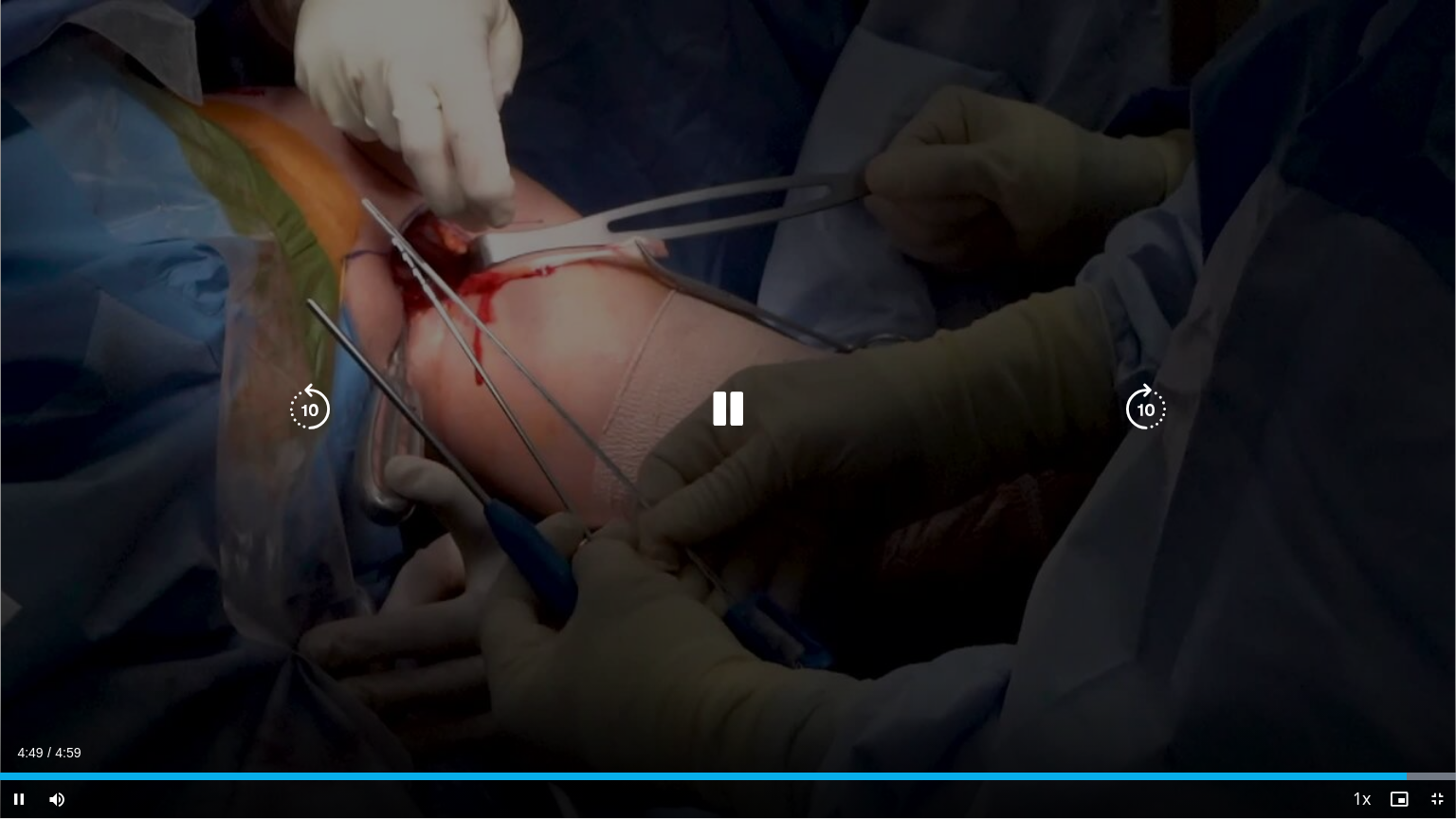 click at bounding box center (728, 410) 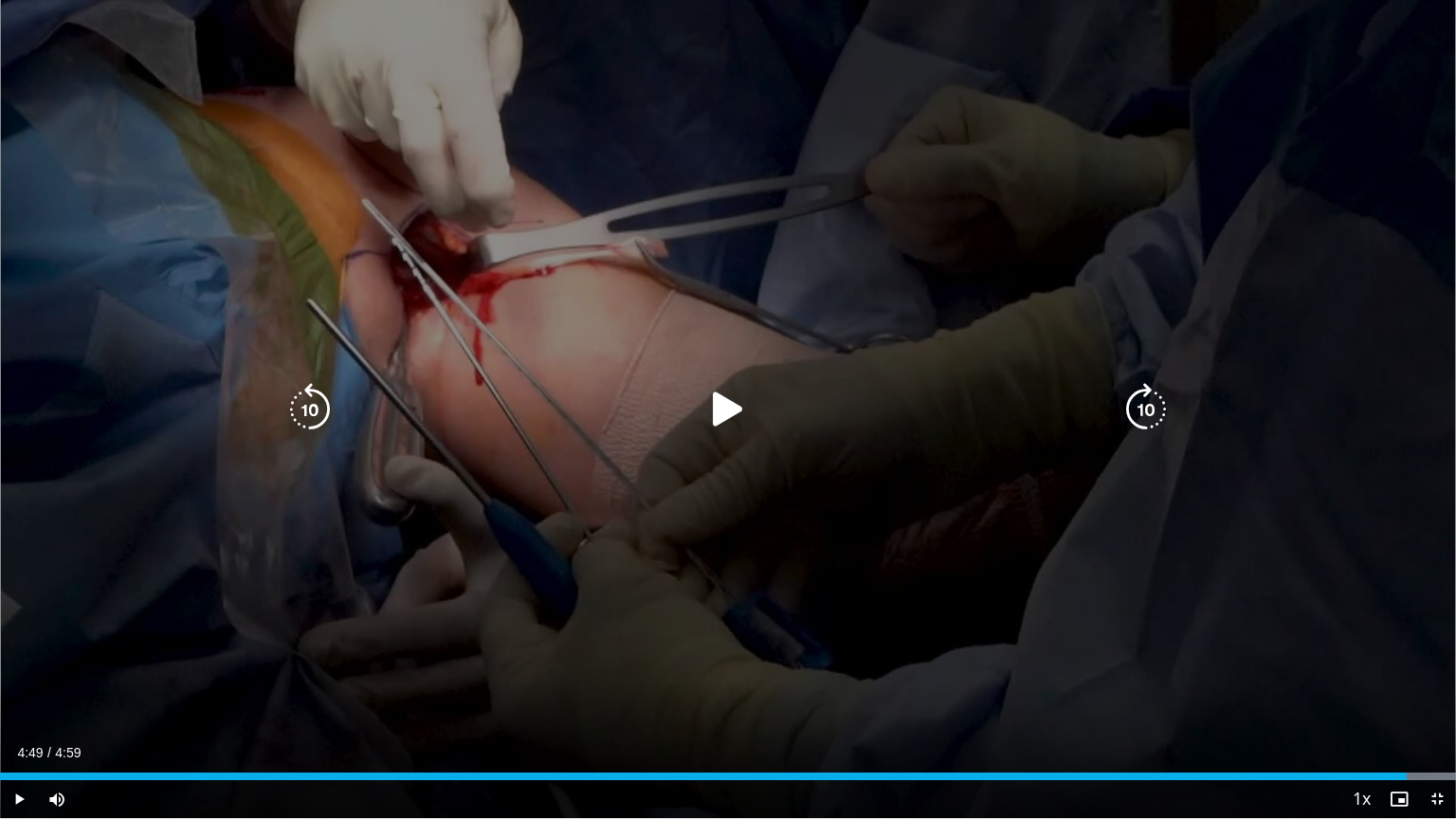 click at bounding box center (728, 410) 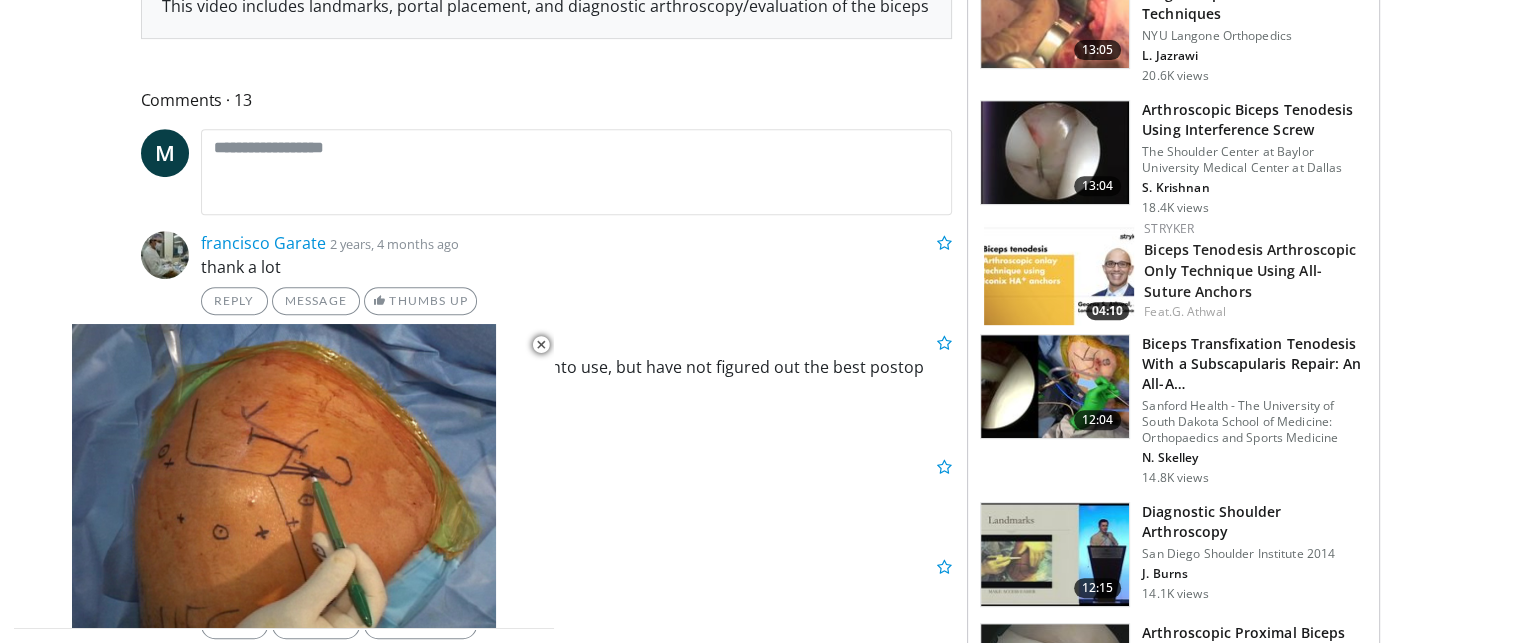 scroll, scrollTop: 1100, scrollLeft: 0, axis: vertical 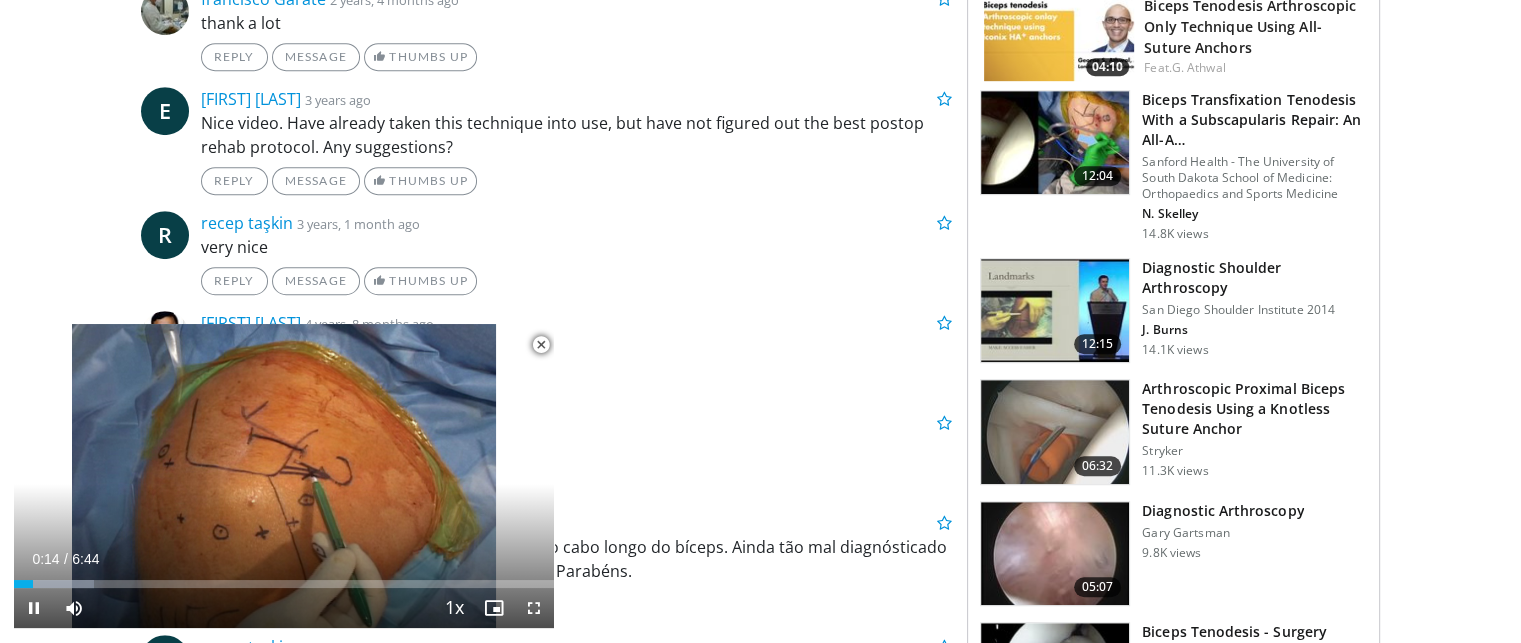 click at bounding box center [541, 345] 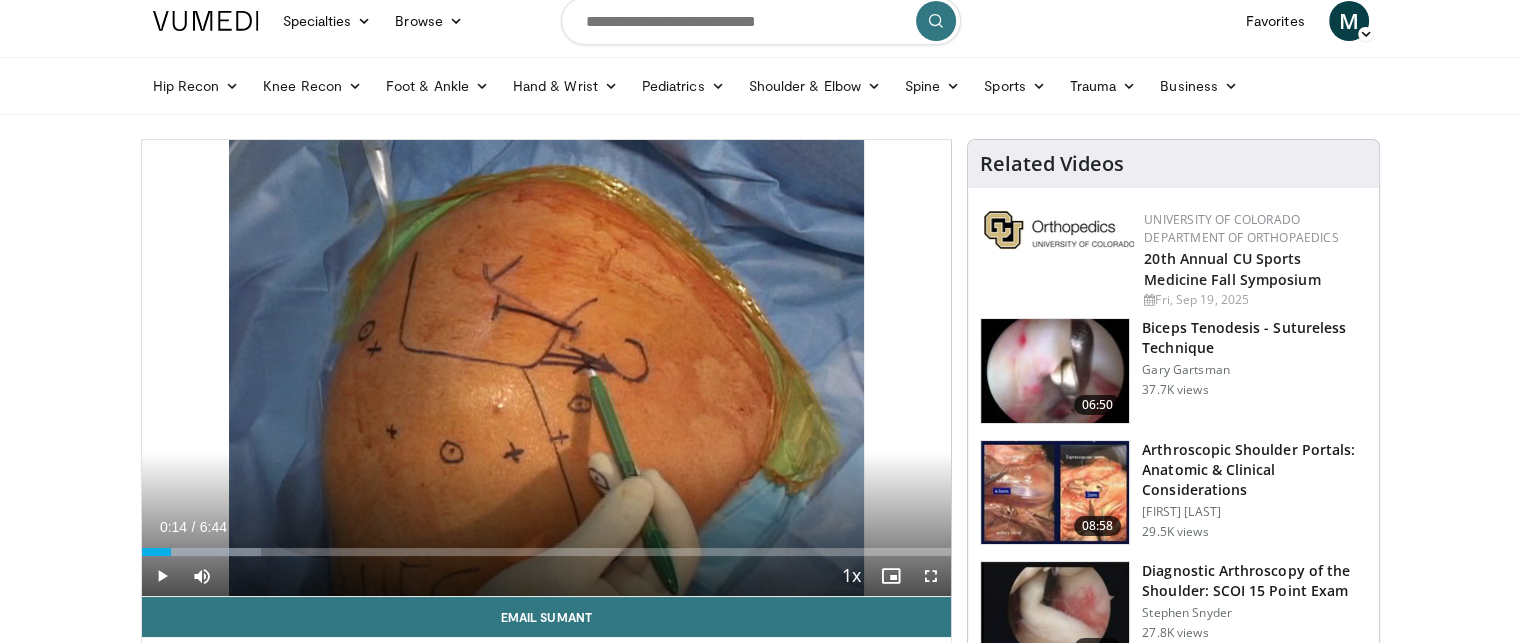 scroll, scrollTop: 0, scrollLeft: 0, axis: both 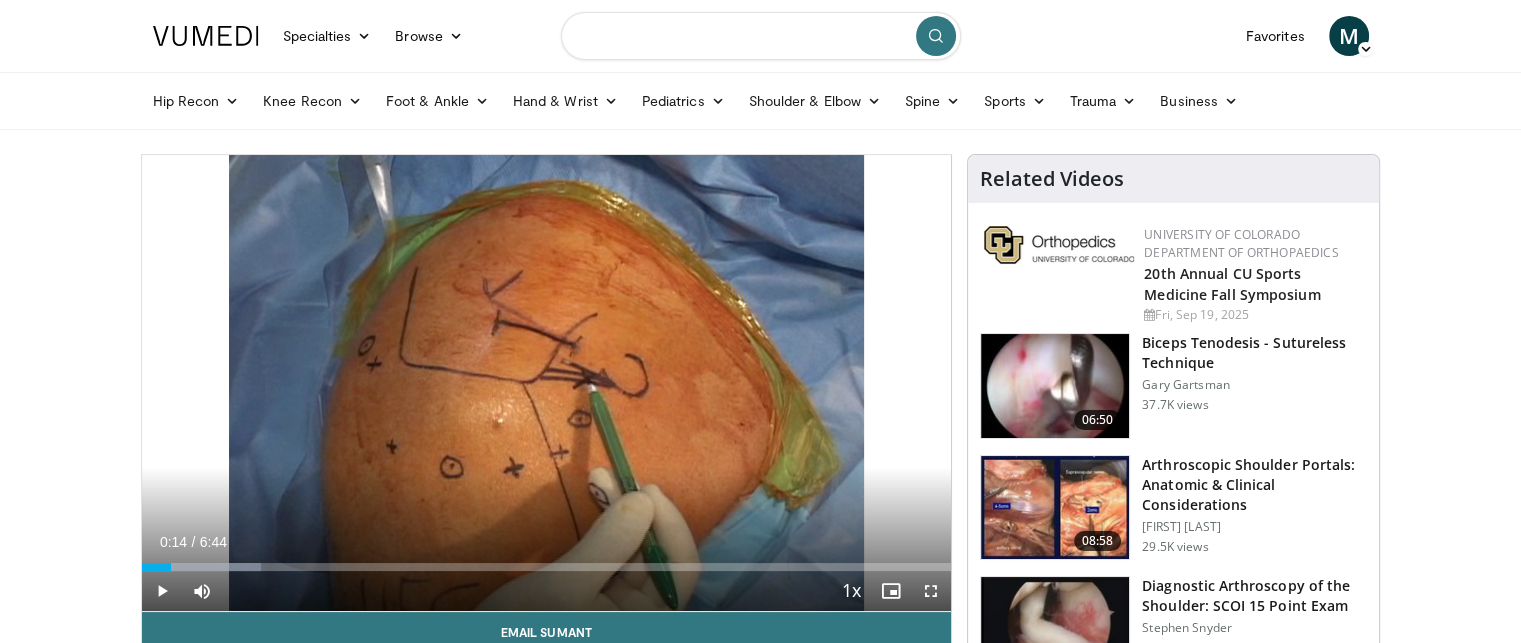 drag, startPoint x: 802, startPoint y: 33, endPoint x: 576, endPoint y: 37, distance: 226.0354 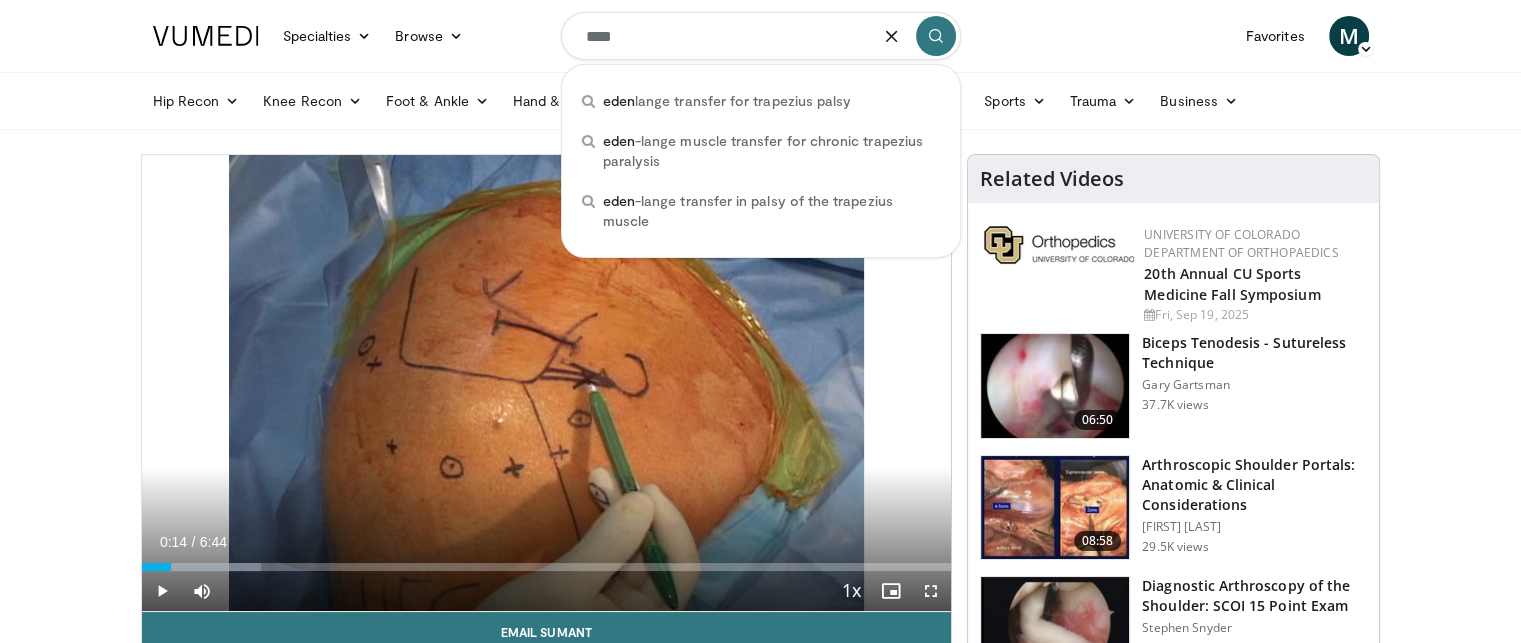click on "eden  lange transfer for trapezius palsy" at bounding box center (727, 101) 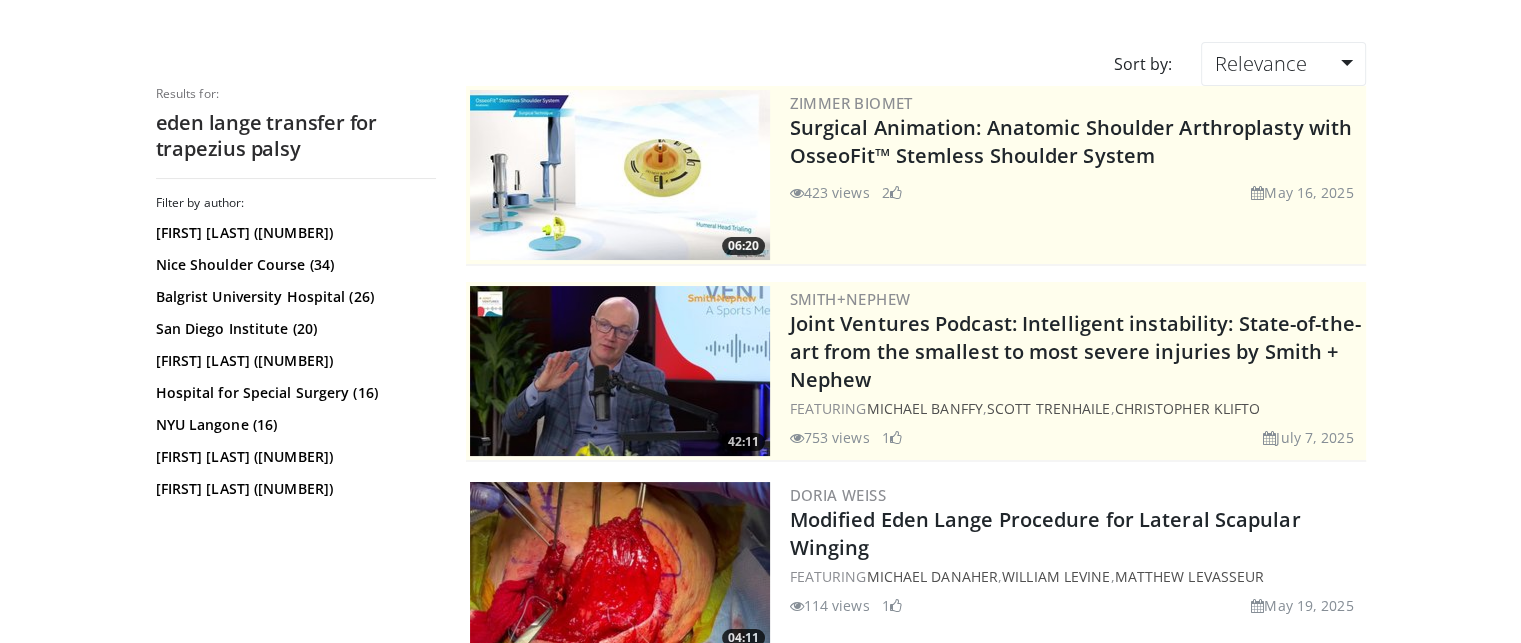scroll, scrollTop: 200, scrollLeft: 0, axis: vertical 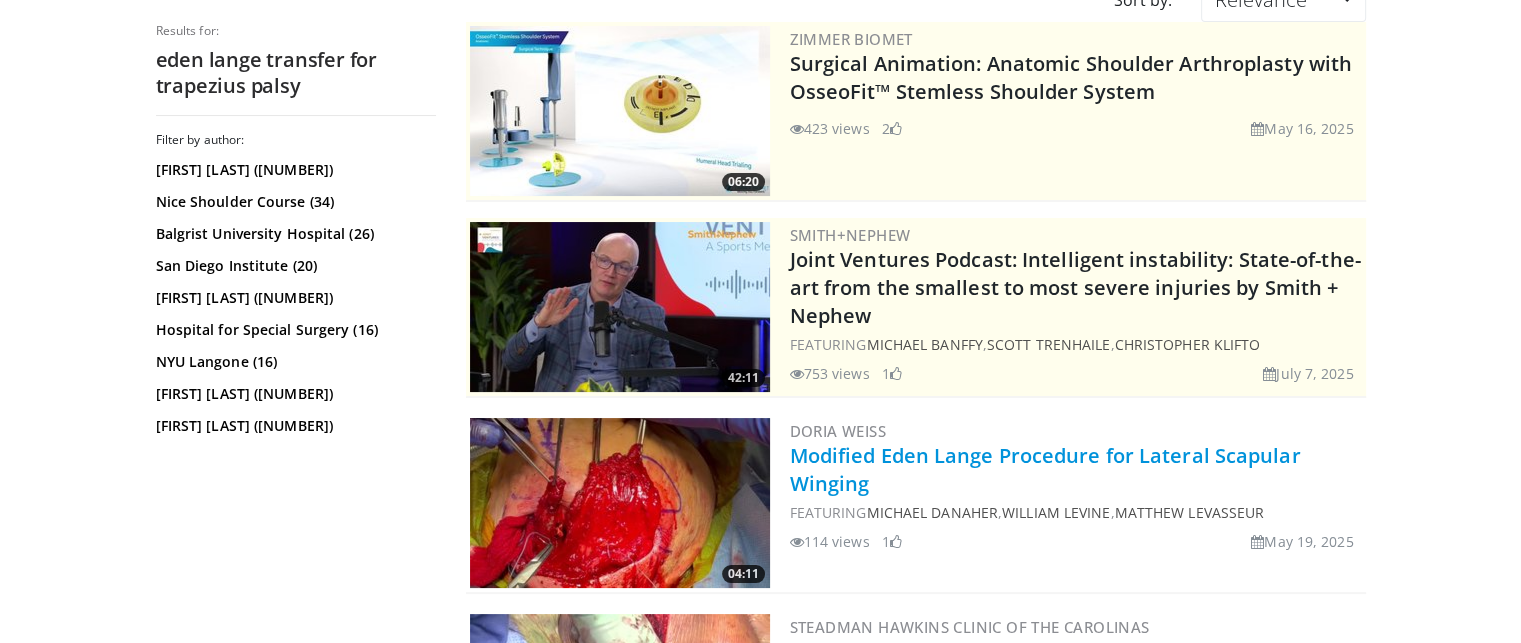 click on "Modified Eden Lange Procedure for Lateral Scapular Winging" at bounding box center [1045, 469] 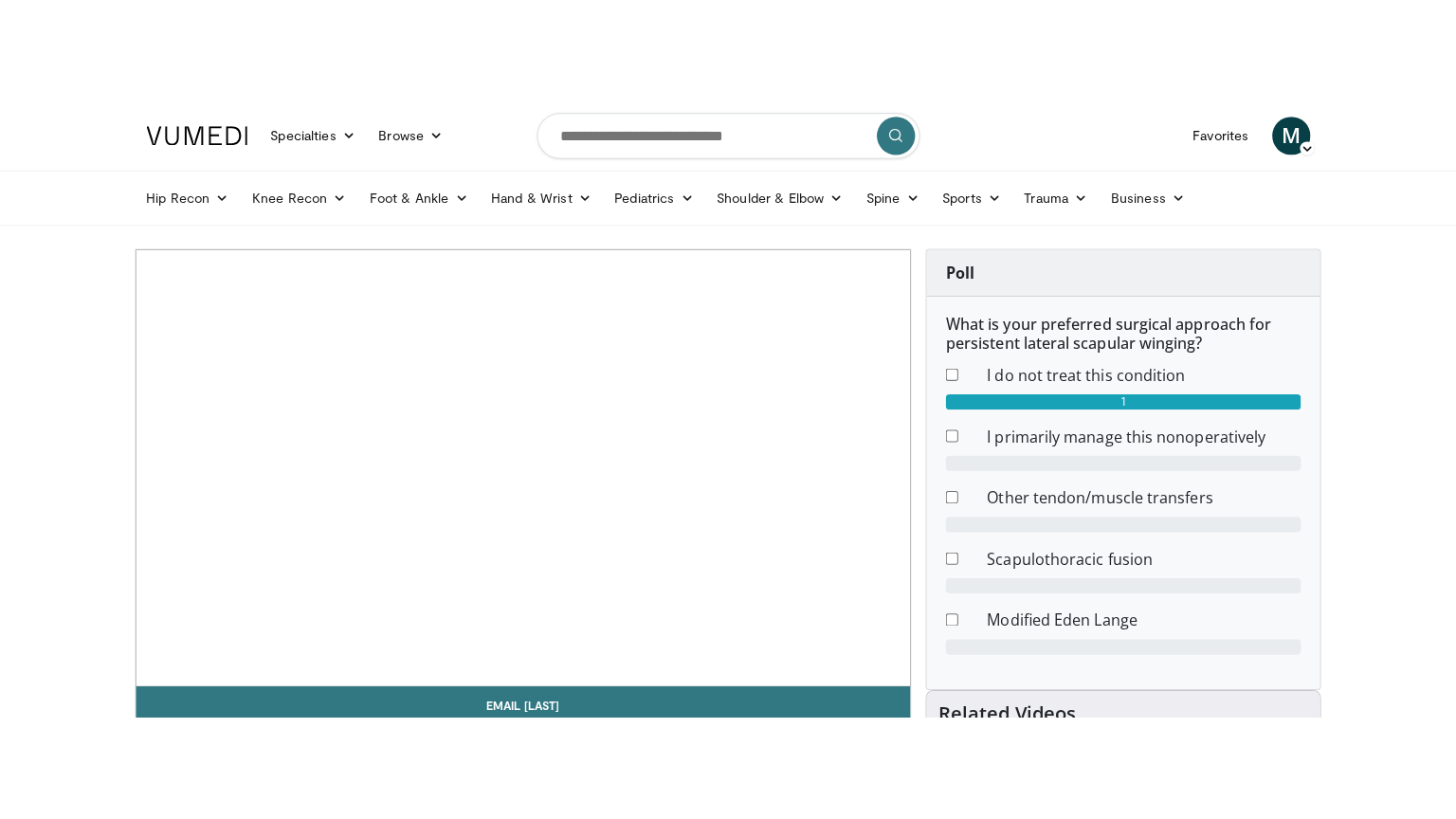 scroll, scrollTop: 0, scrollLeft: 0, axis: both 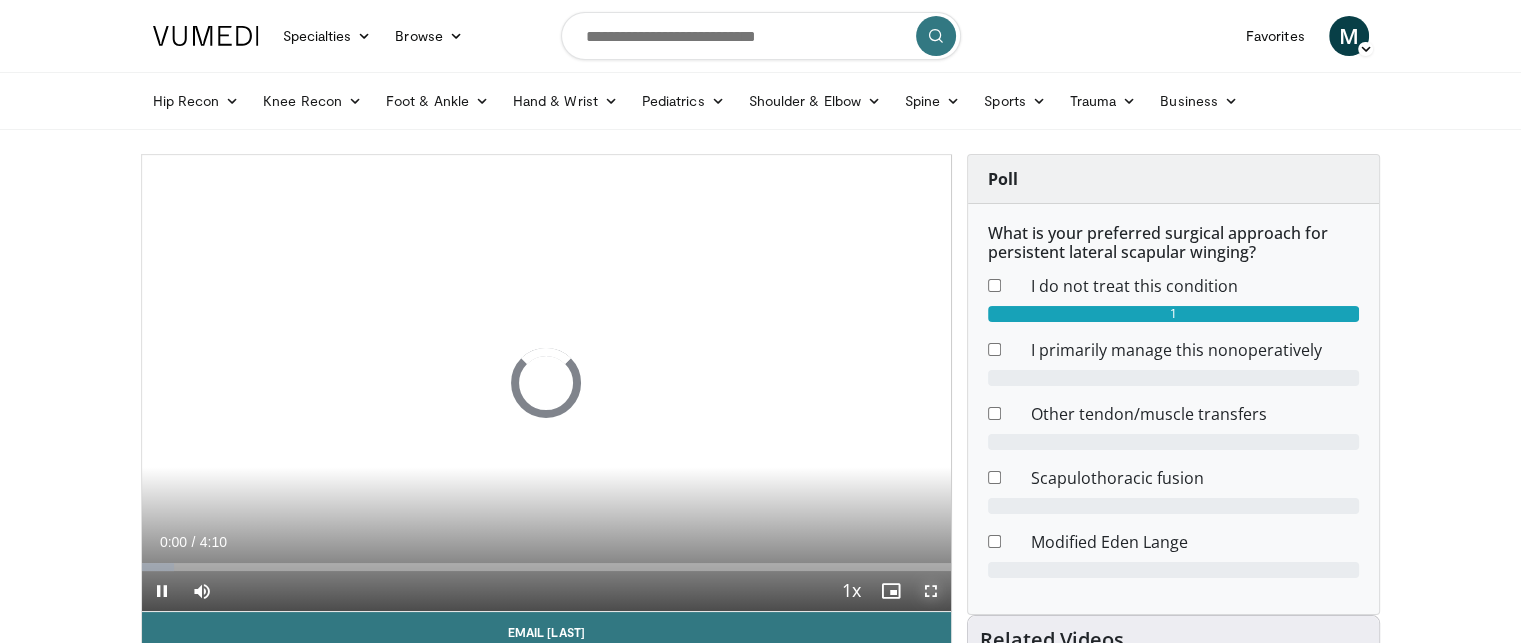 click at bounding box center (931, 591) 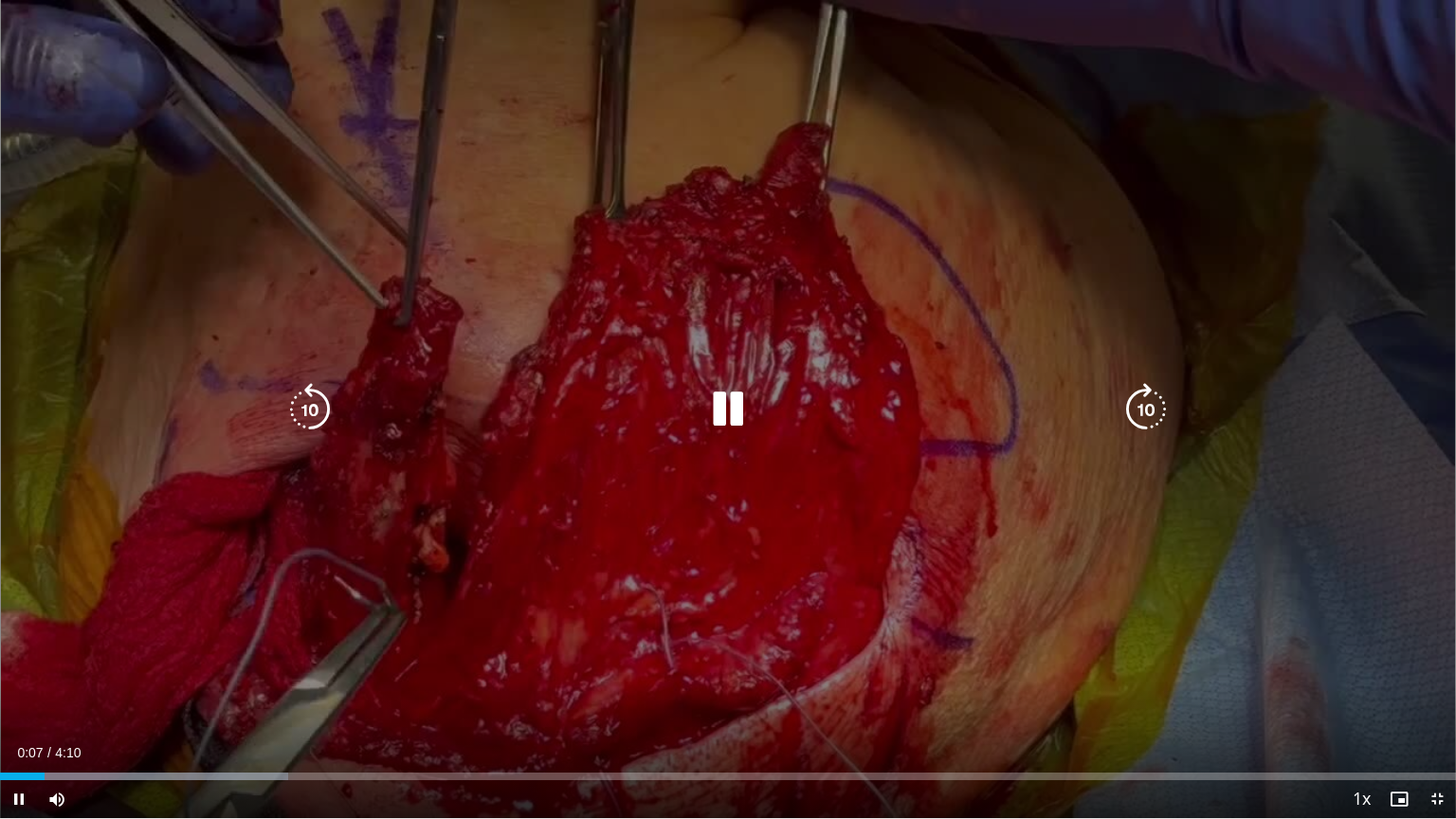 click at bounding box center [728, 410] 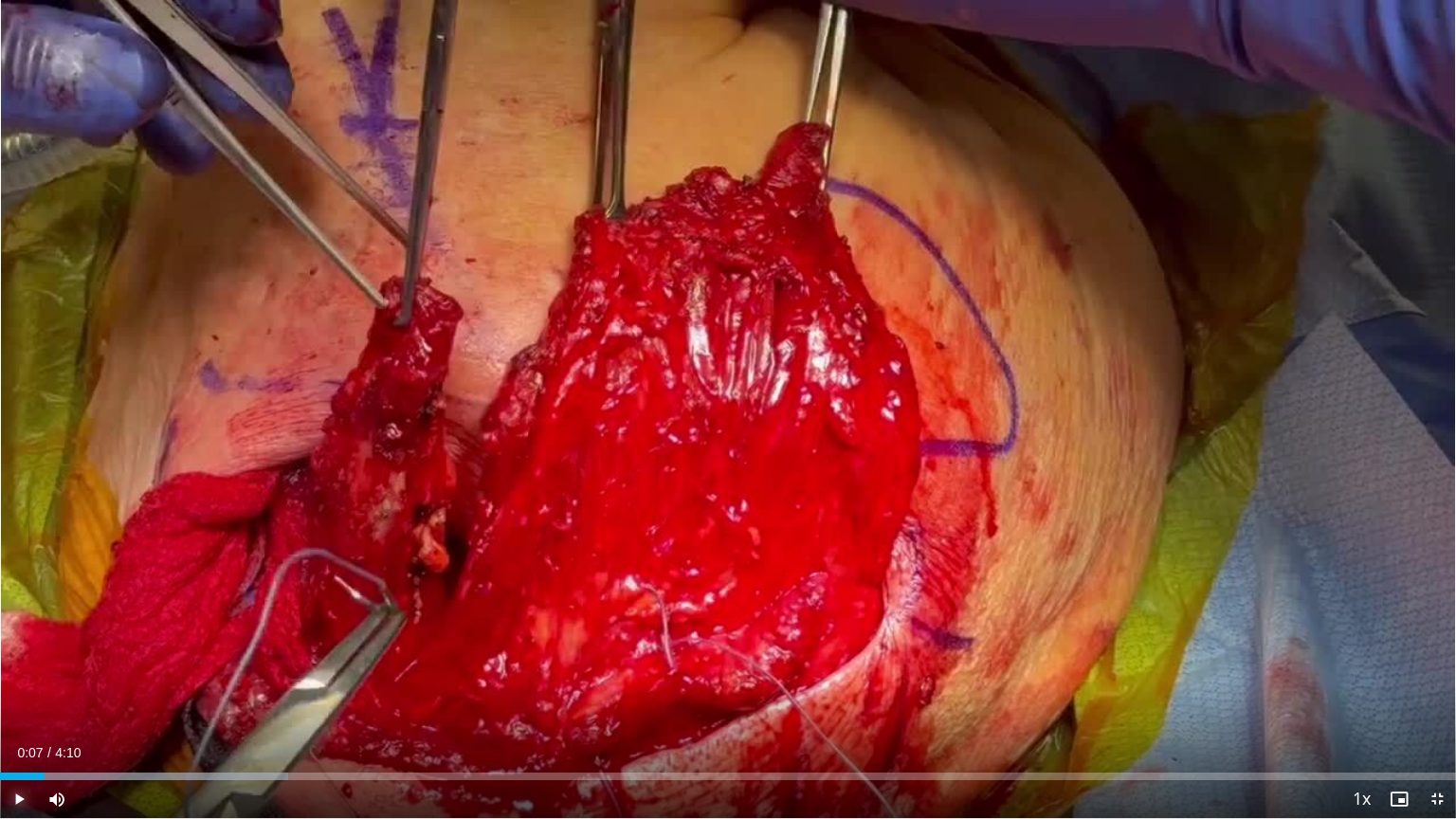 click at bounding box center (19, 799) 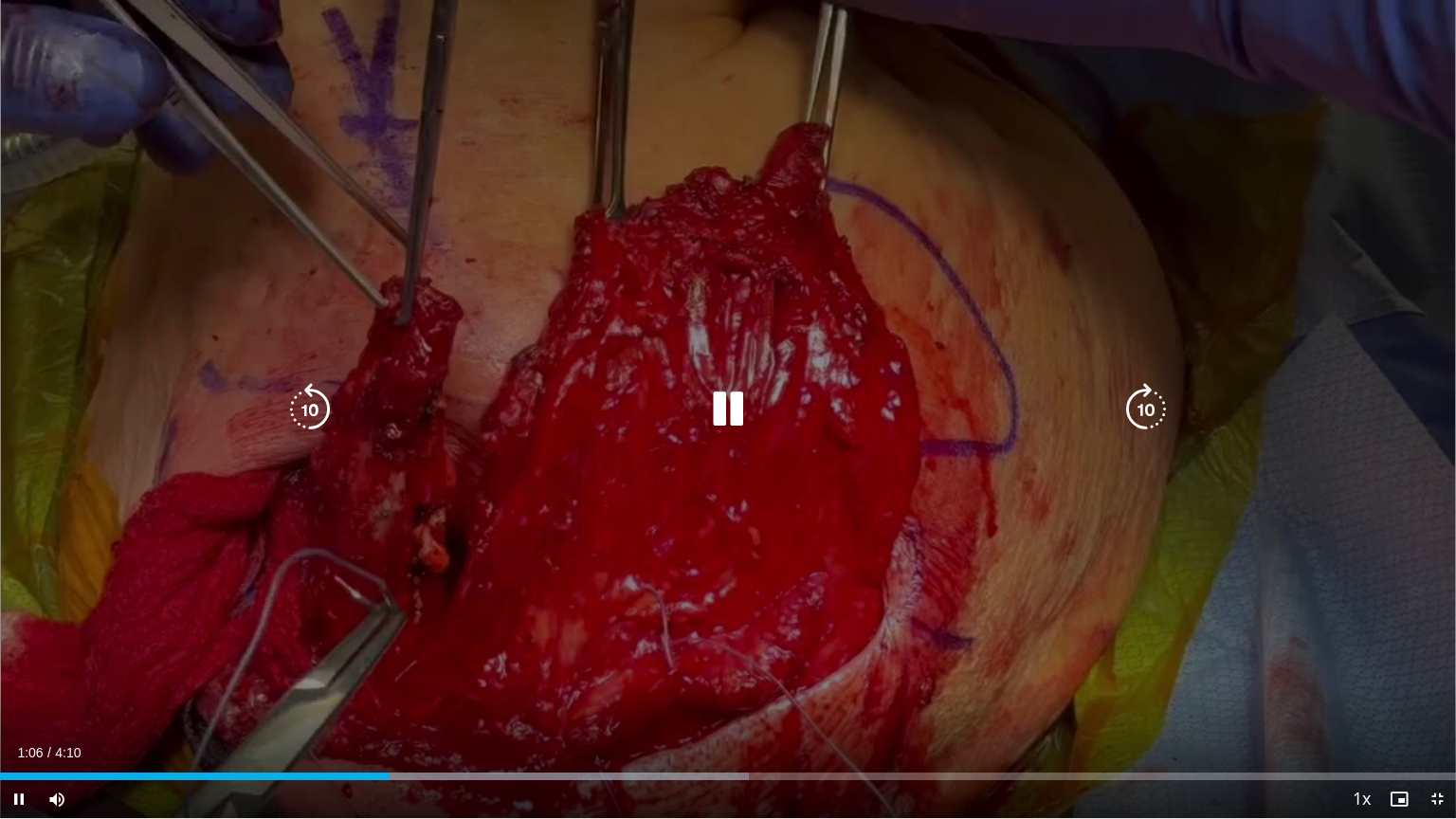 click at bounding box center [728, 410] 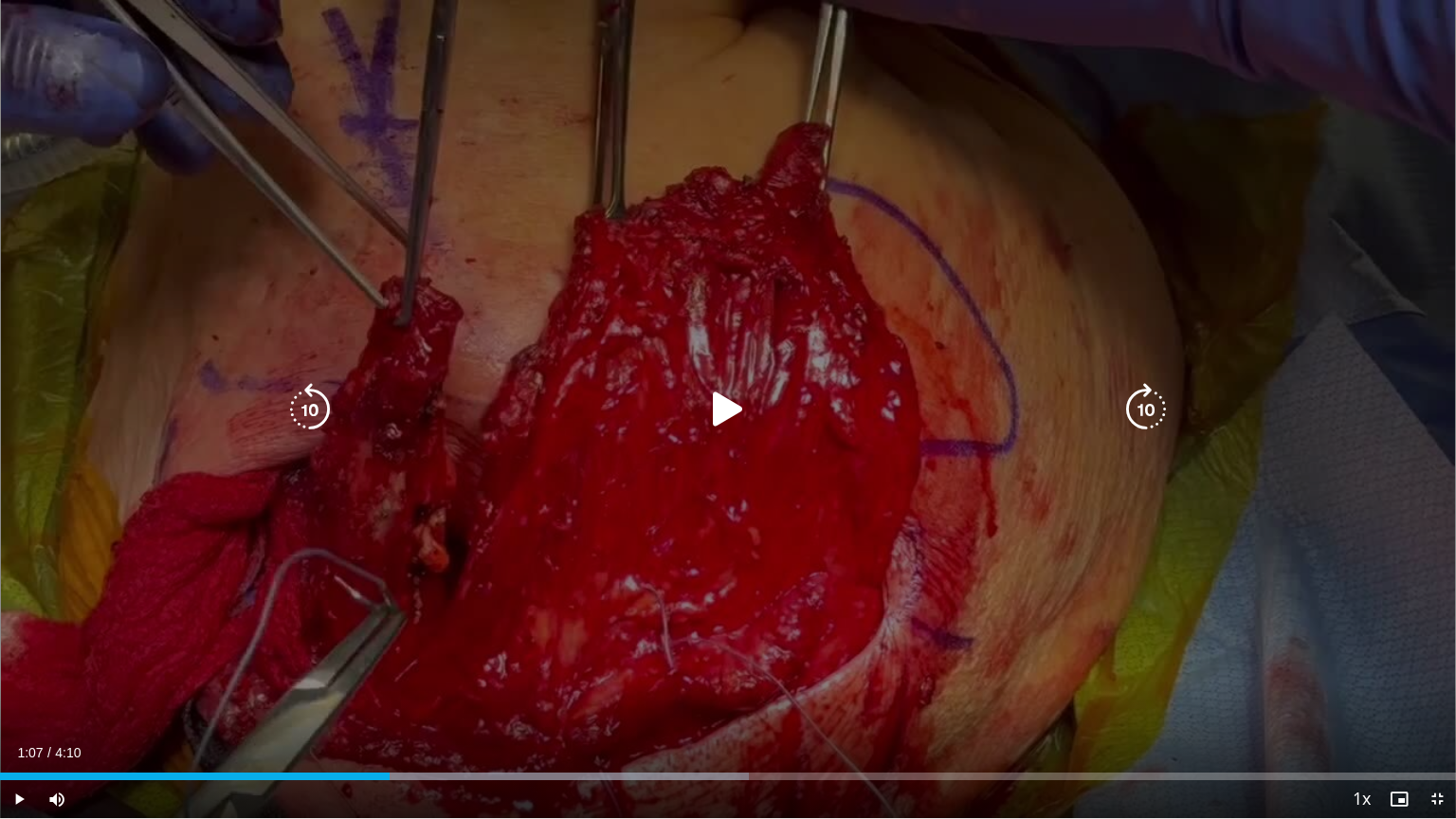 click at bounding box center (728, 410) 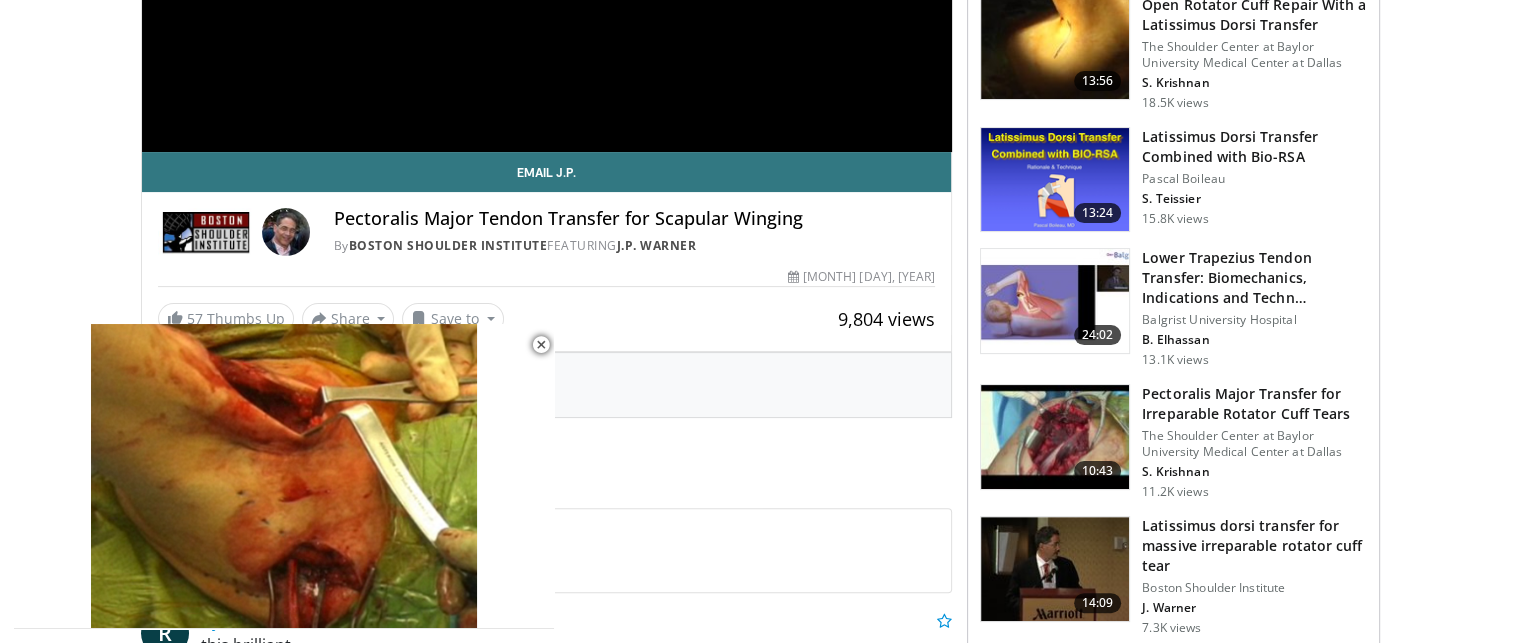 scroll, scrollTop: 300, scrollLeft: 0, axis: vertical 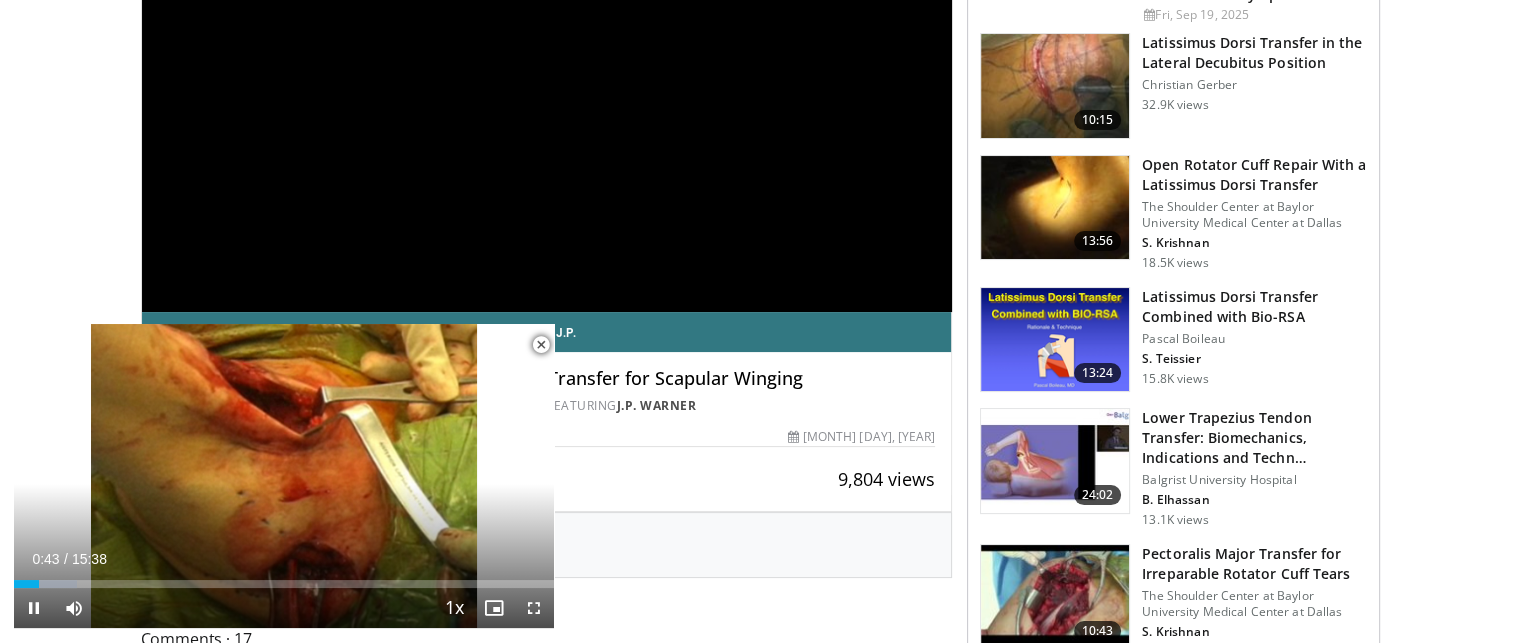 click at bounding box center (541, 345) 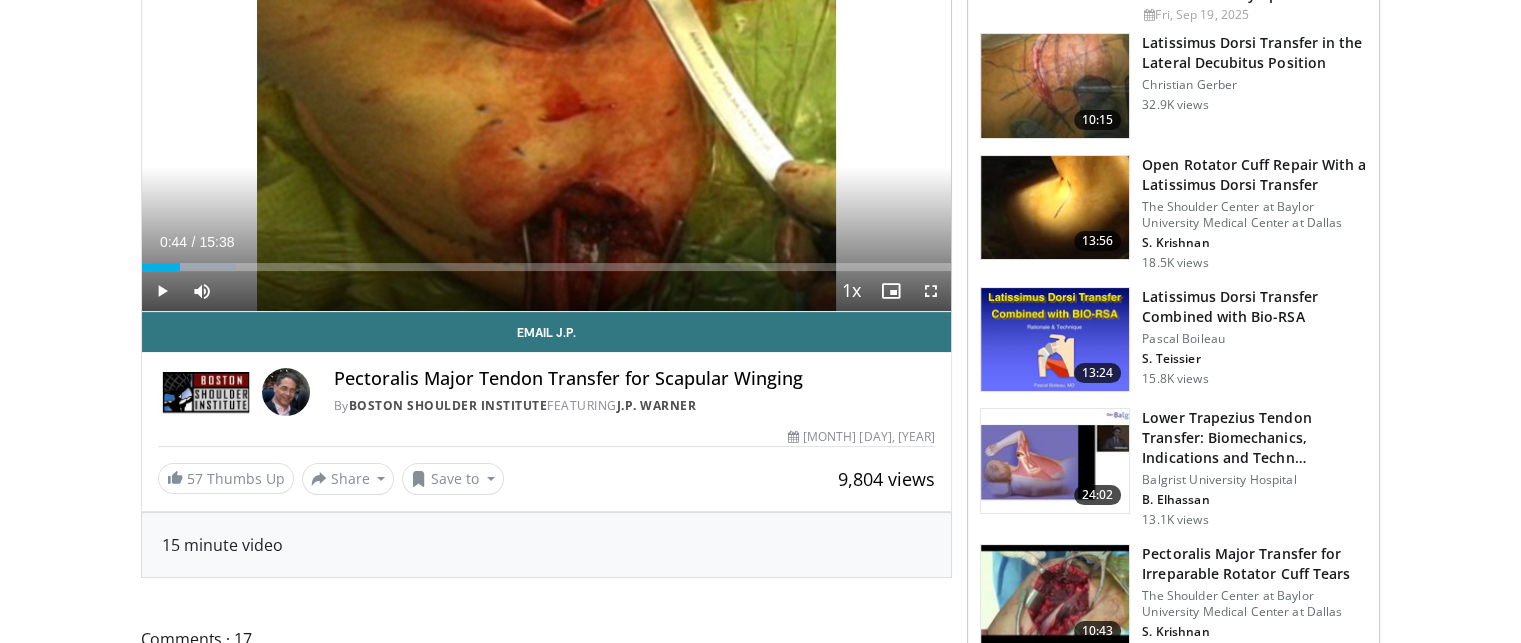 scroll, scrollTop: 0, scrollLeft: 0, axis: both 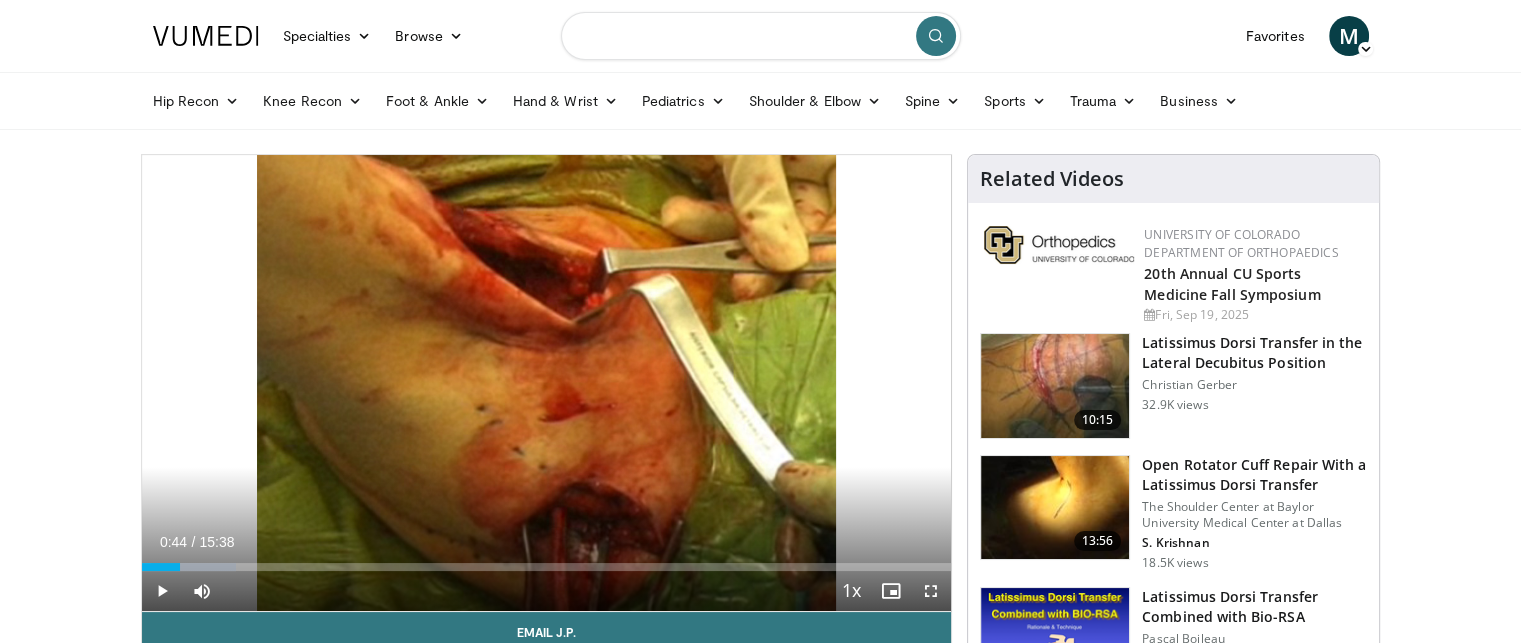 click at bounding box center [761, 36] 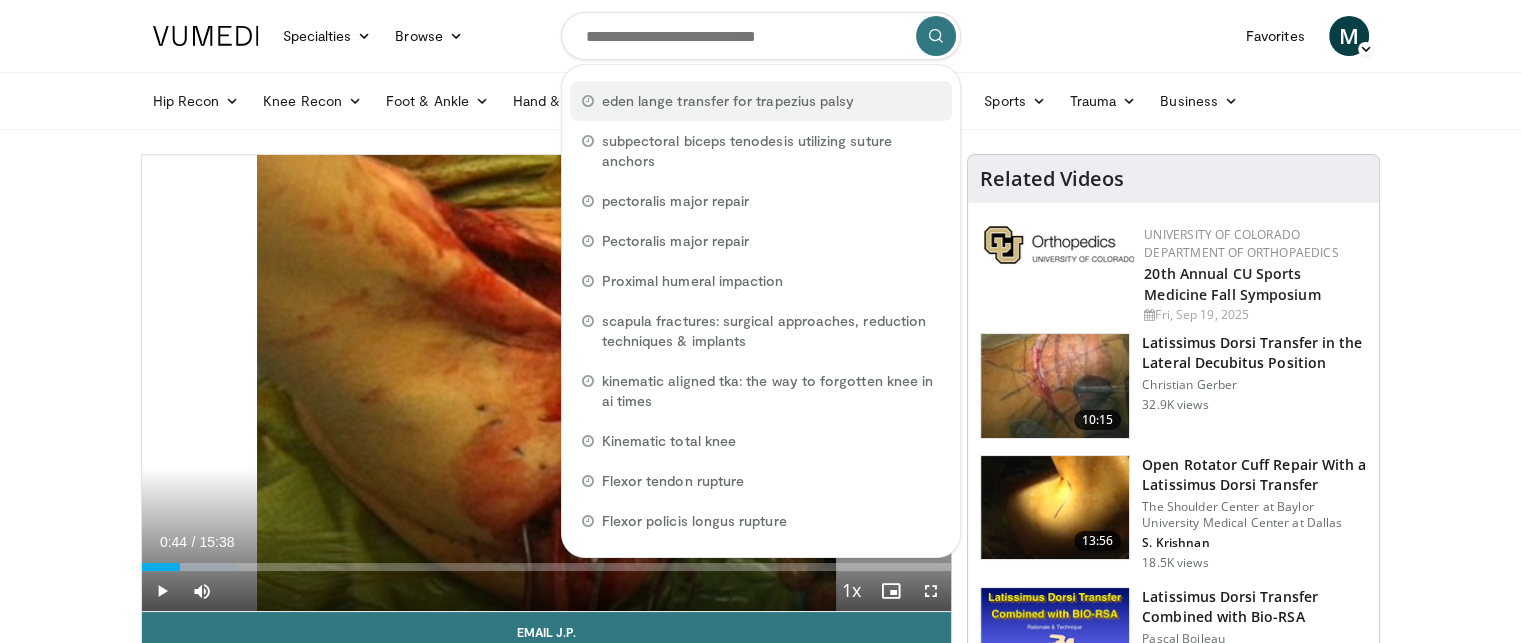 click on "eden lange transfer for trapezius palsy" at bounding box center [728, 101] 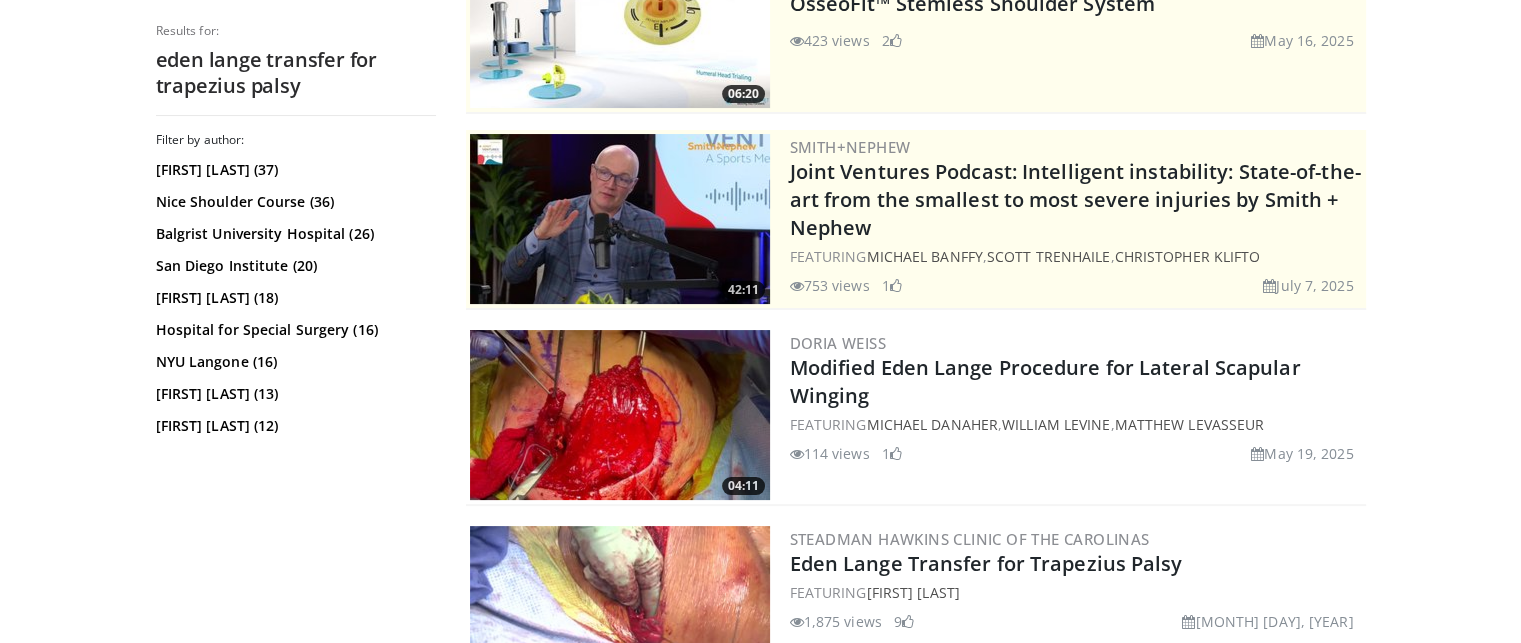 scroll, scrollTop: 300, scrollLeft: 0, axis: vertical 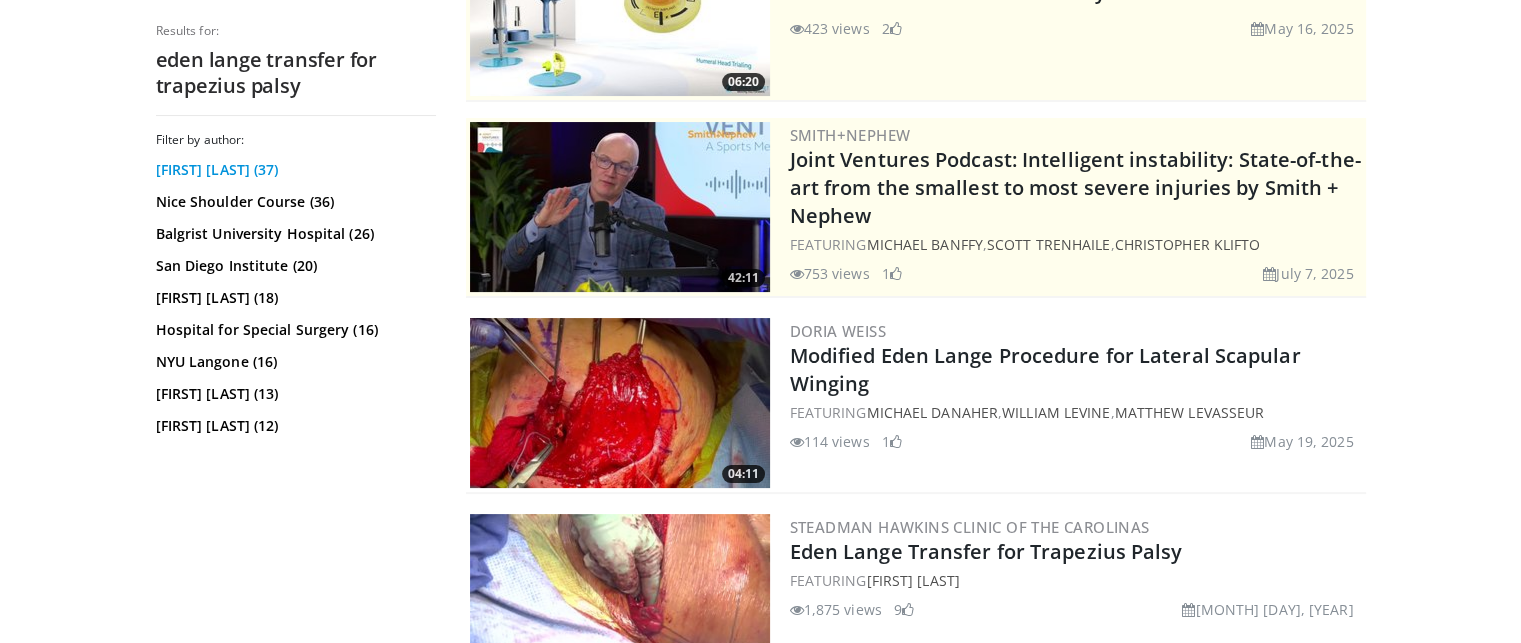 click on "[FIRST] [LAST] (37)" at bounding box center [293, 170] 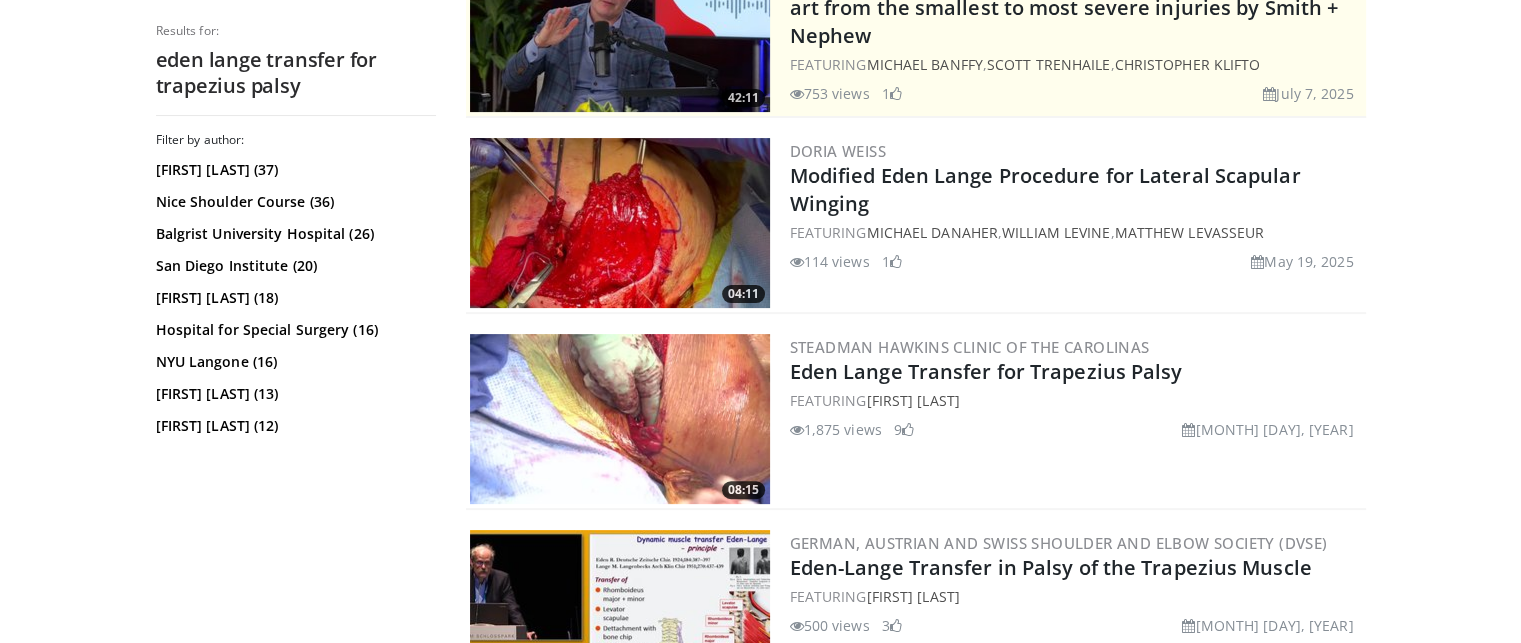 scroll, scrollTop: 700, scrollLeft: 0, axis: vertical 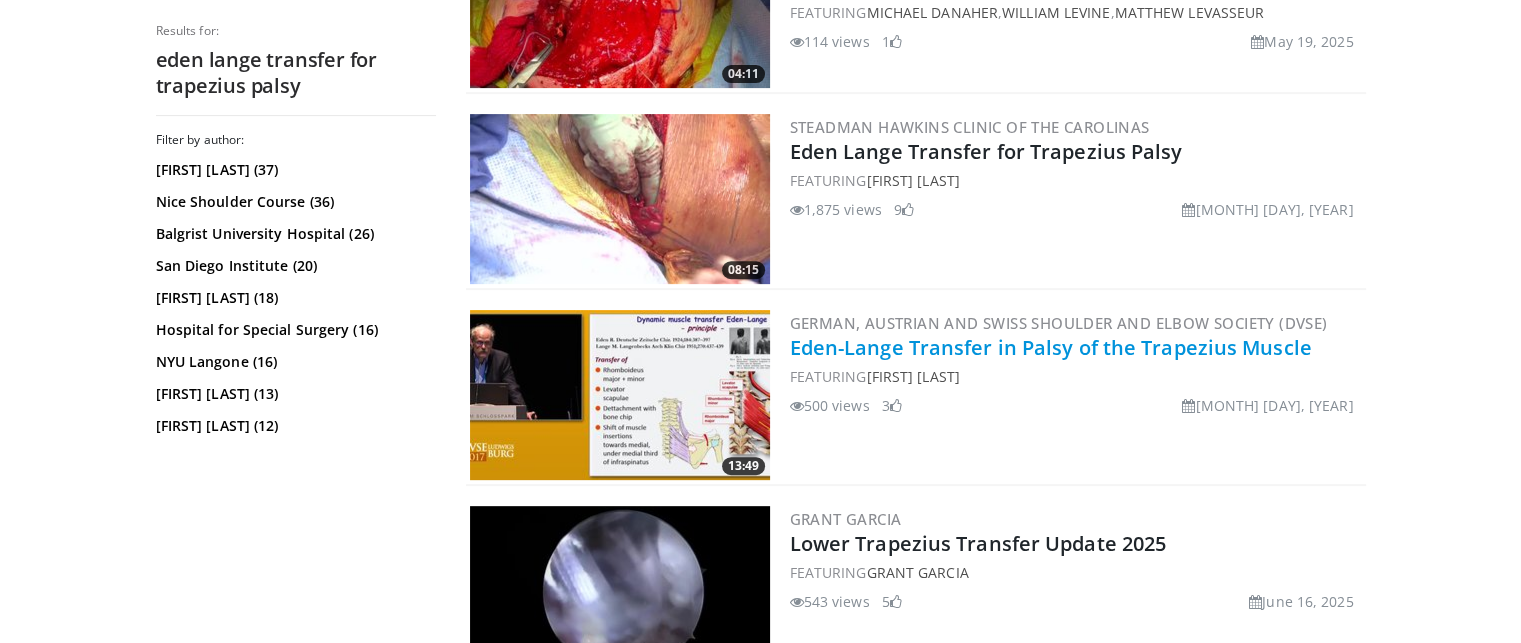 click on "Eden-Lange Transfer in Palsy of the Trapezius Muscle" at bounding box center [1051, 347] 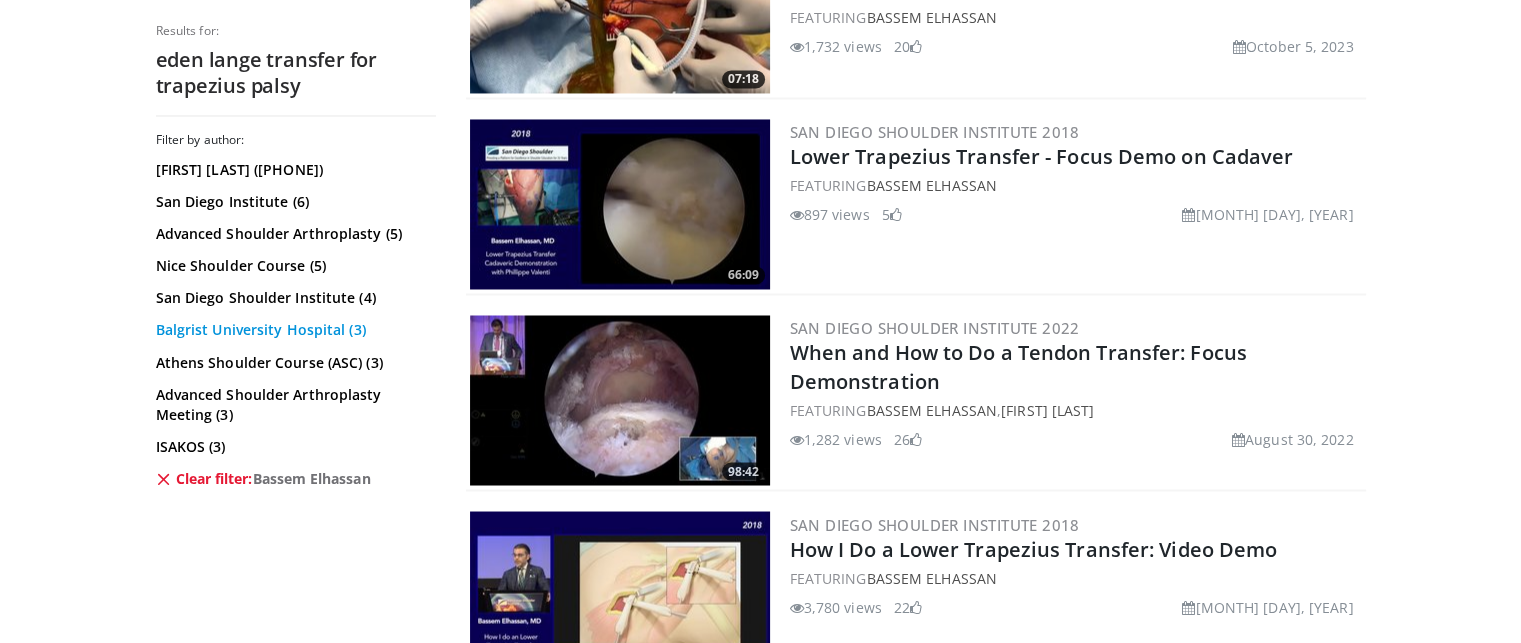 scroll, scrollTop: 3100, scrollLeft: 0, axis: vertical 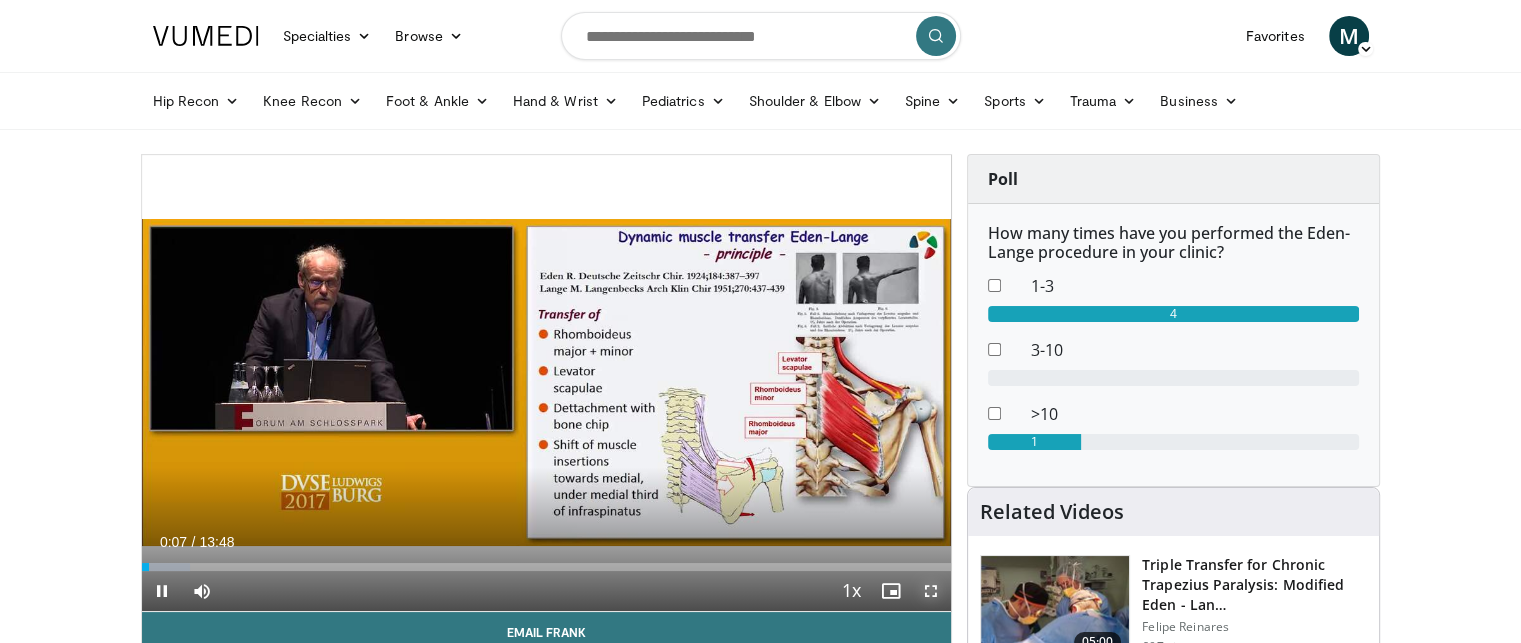 click at bounding box center (931, 591) 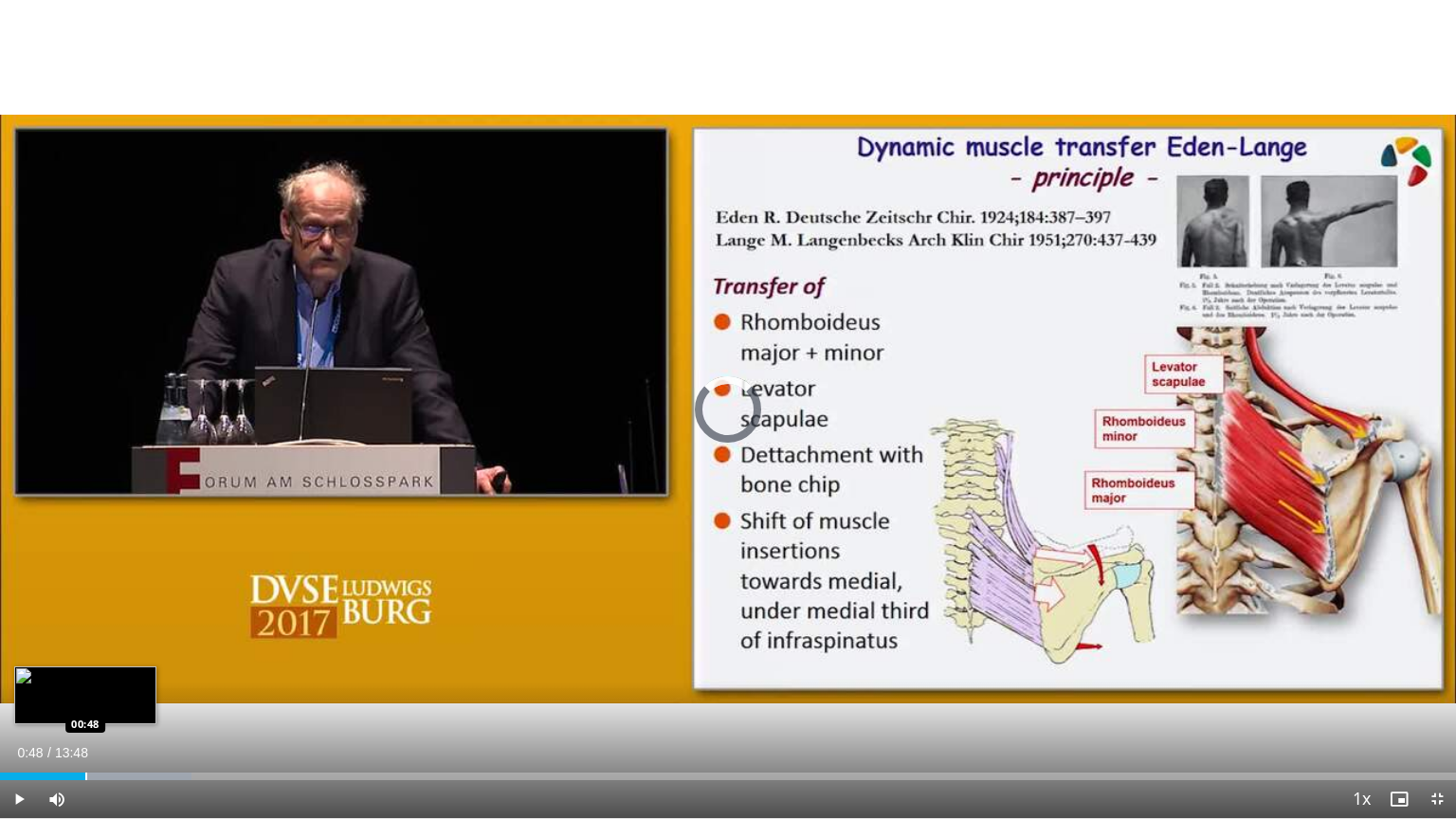 click at bounding box center (86, 776) 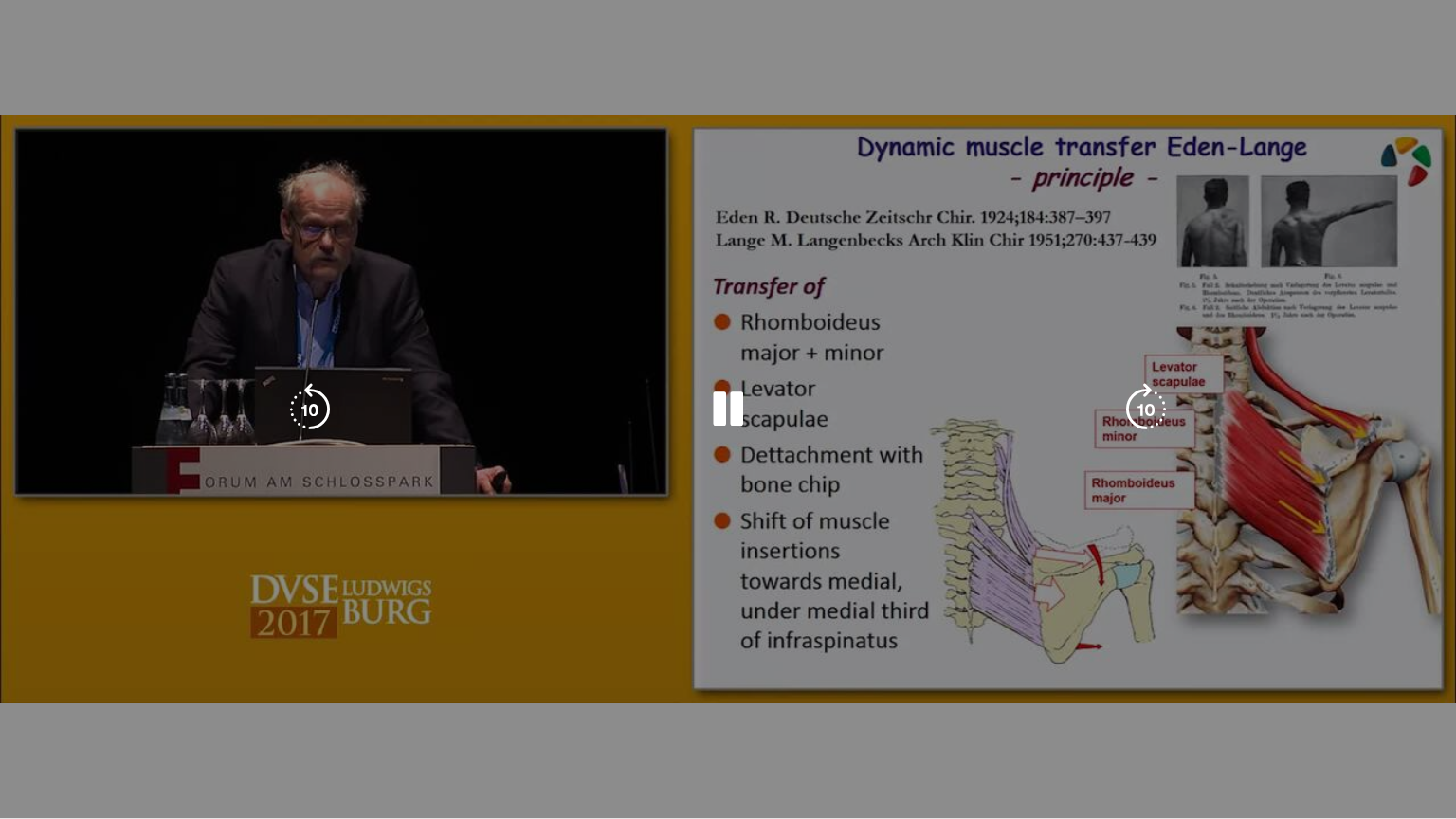 click on "**********" at bounding box center (728, 410) 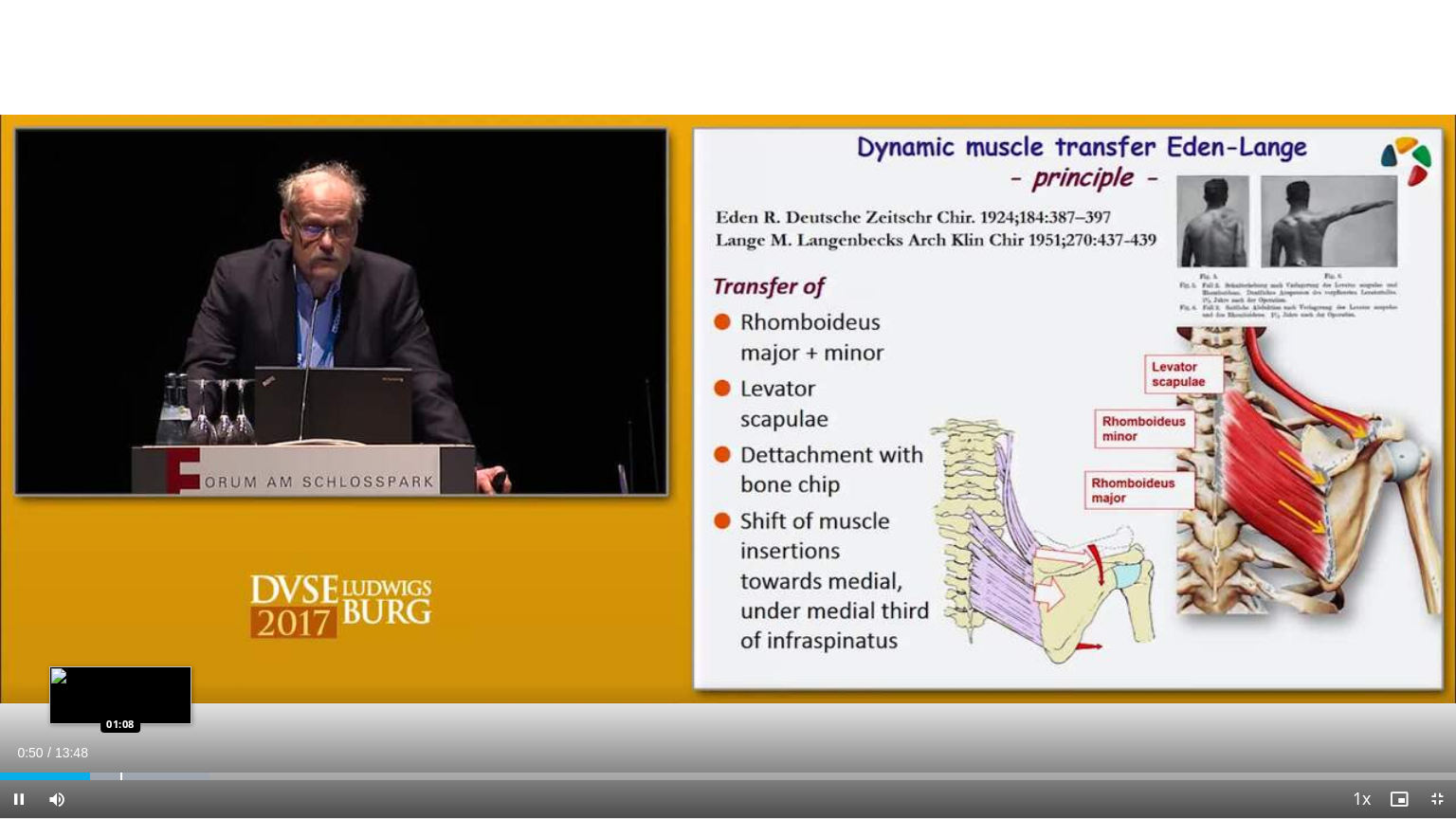 click at bounding box center (121, 776) 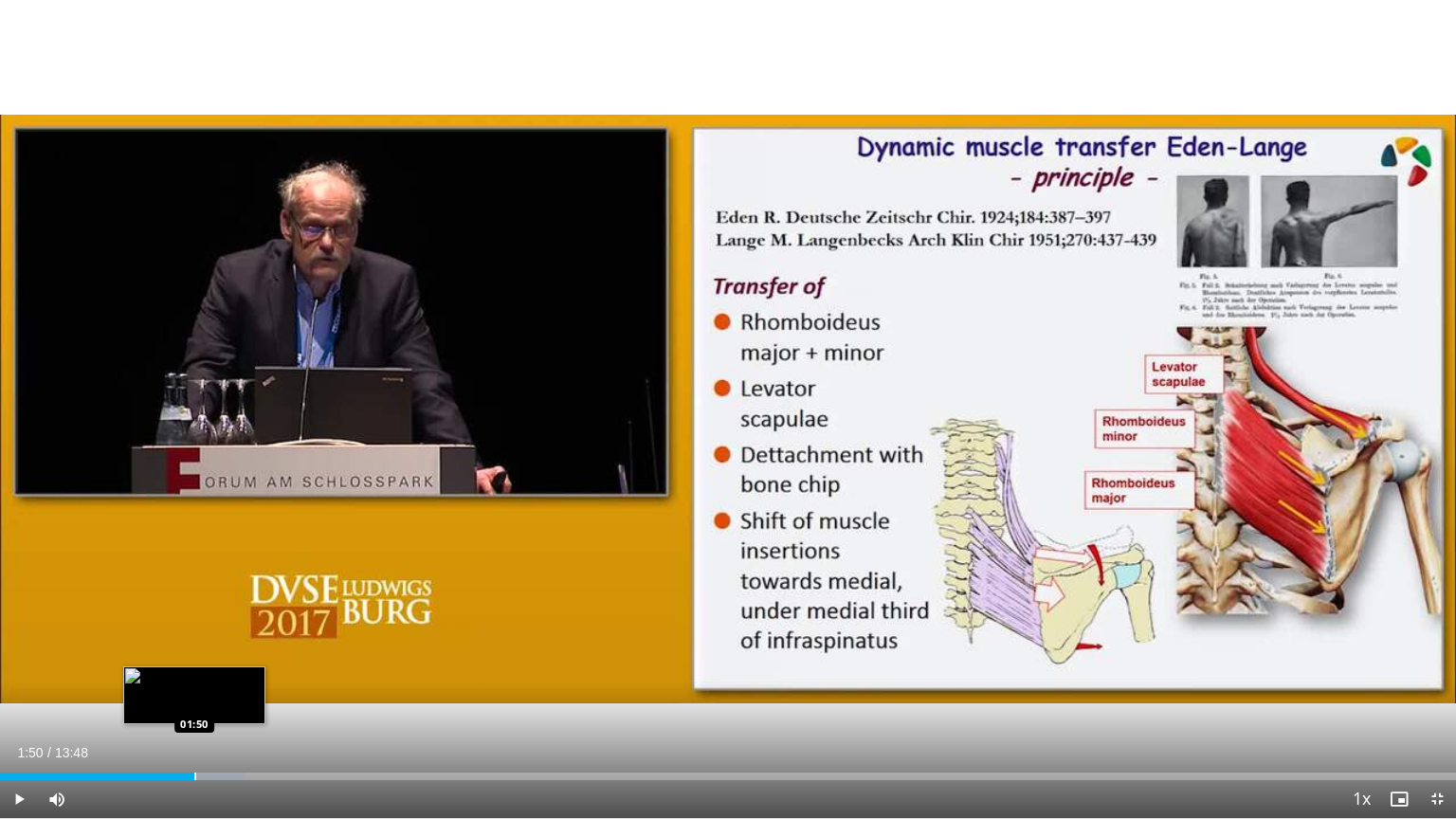 click on "Loaded :  16.77% 01:12 01:50" at bounding box center [728, 771] 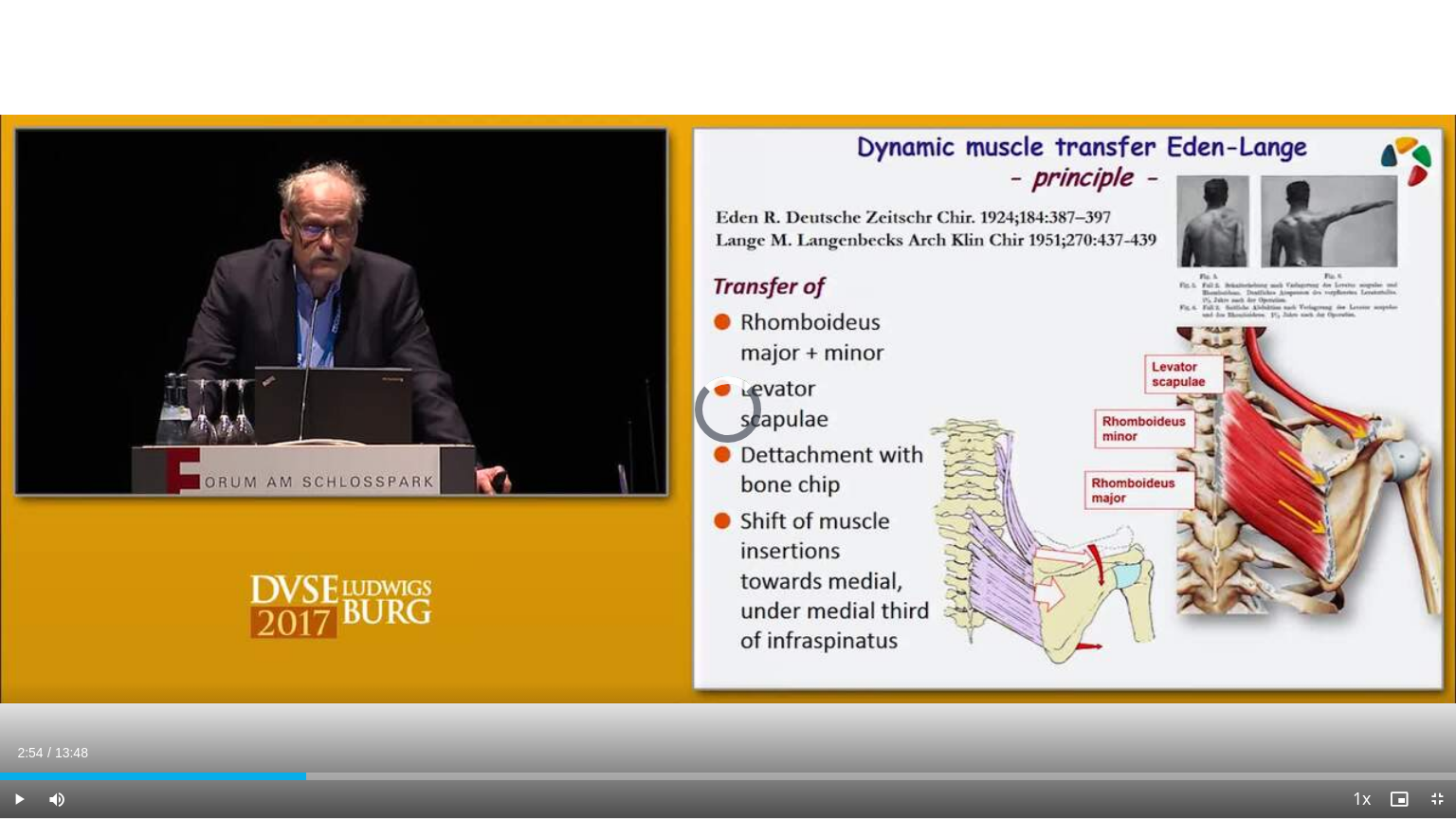 click on "Current Time  2:54 / Duration  13:48 Play Skip Backward Skip Forward Mute 0% Loaded :  17.96% 01:52 02:53 Stream Type  LIVE Seek to live, currently behind live LIVE   1x Playback Rate 0.5x 0.75x 1x , selected 1.25x 1.5x 1.75x 2x Chapters Chapters Descriptions descriptions off , selected Captions captions settings , opens captions settings dialog captions off , selected Audio Track en (Main) , selected Exit Fullscreen Enable picture-in-picture mode" at bounding box center (728, 799) 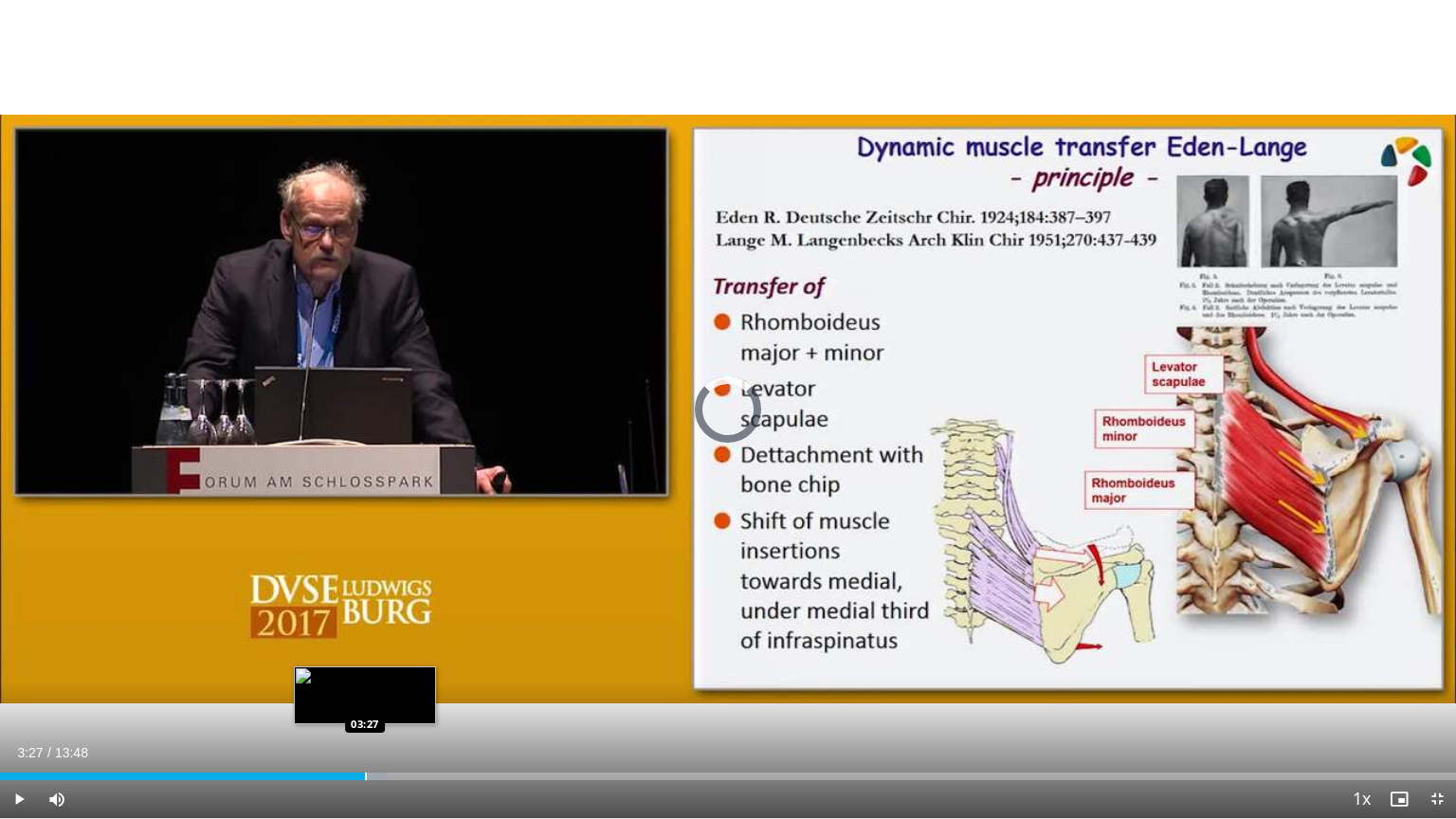 click at bounding box center (366, 776) 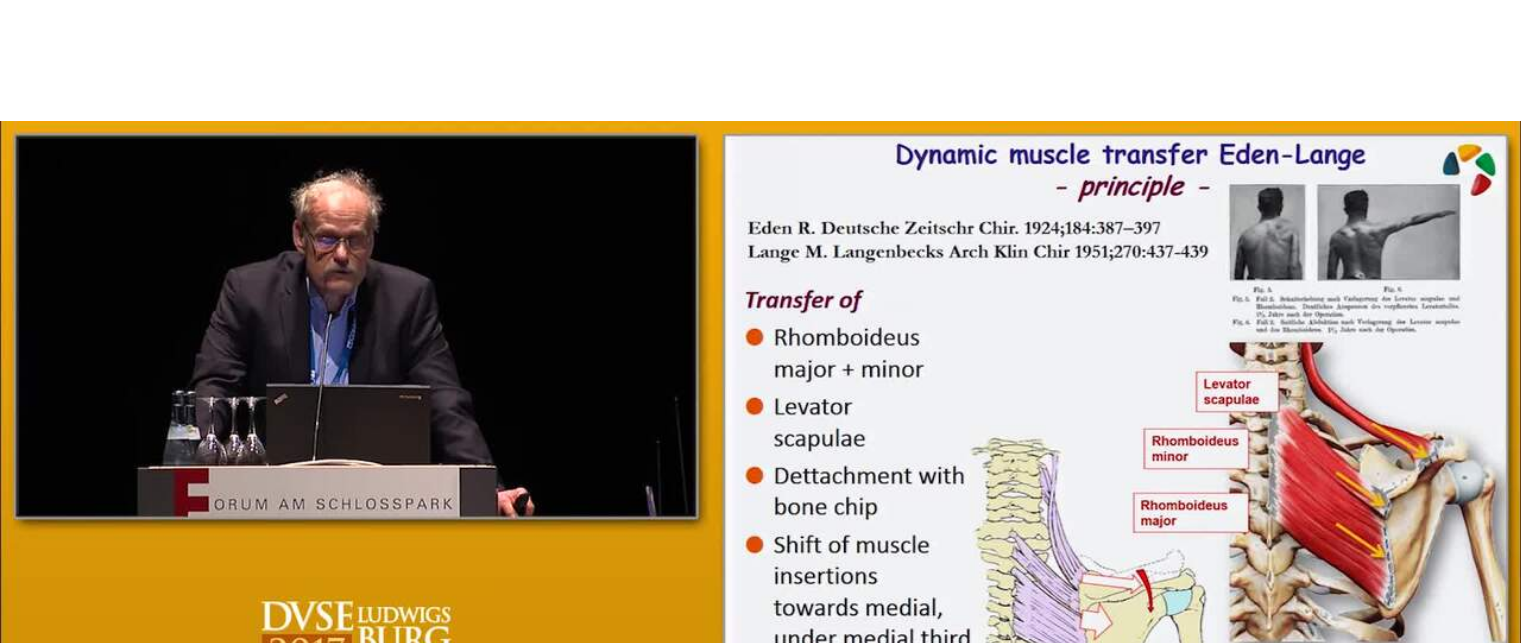 scroll, scrollTop: 300, scrollLeft: 0, axis: vertical 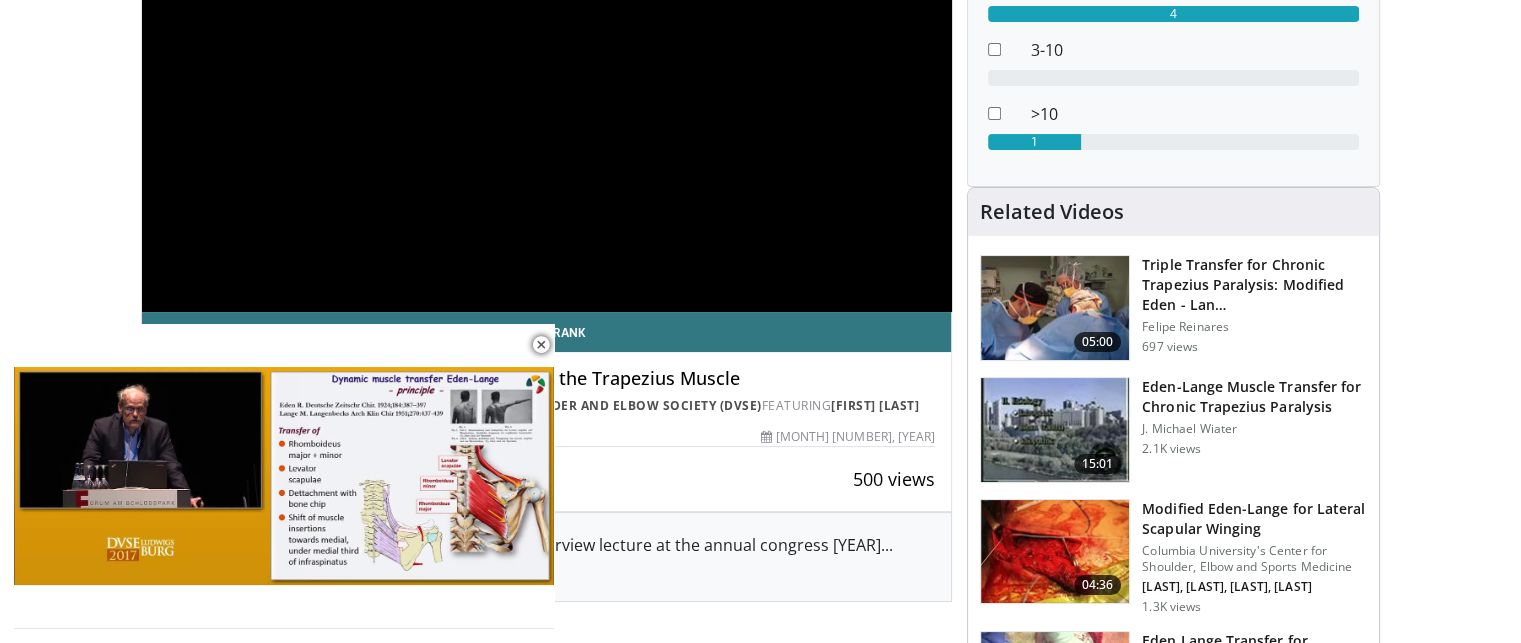 click at bounding box center (1055, 308) 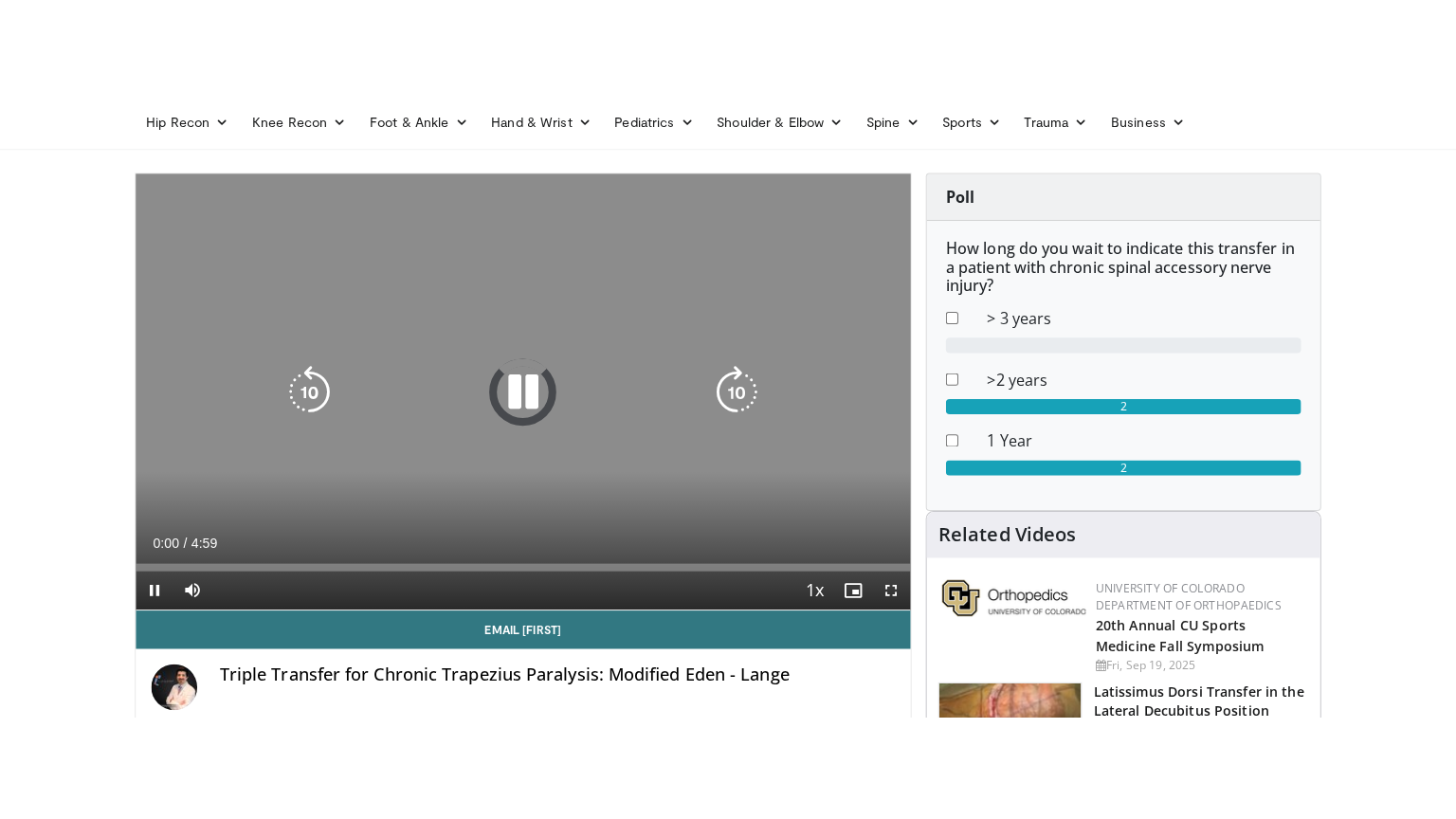 scroll, scrollTop: 190, scrollLeft: 0, axis: vertical 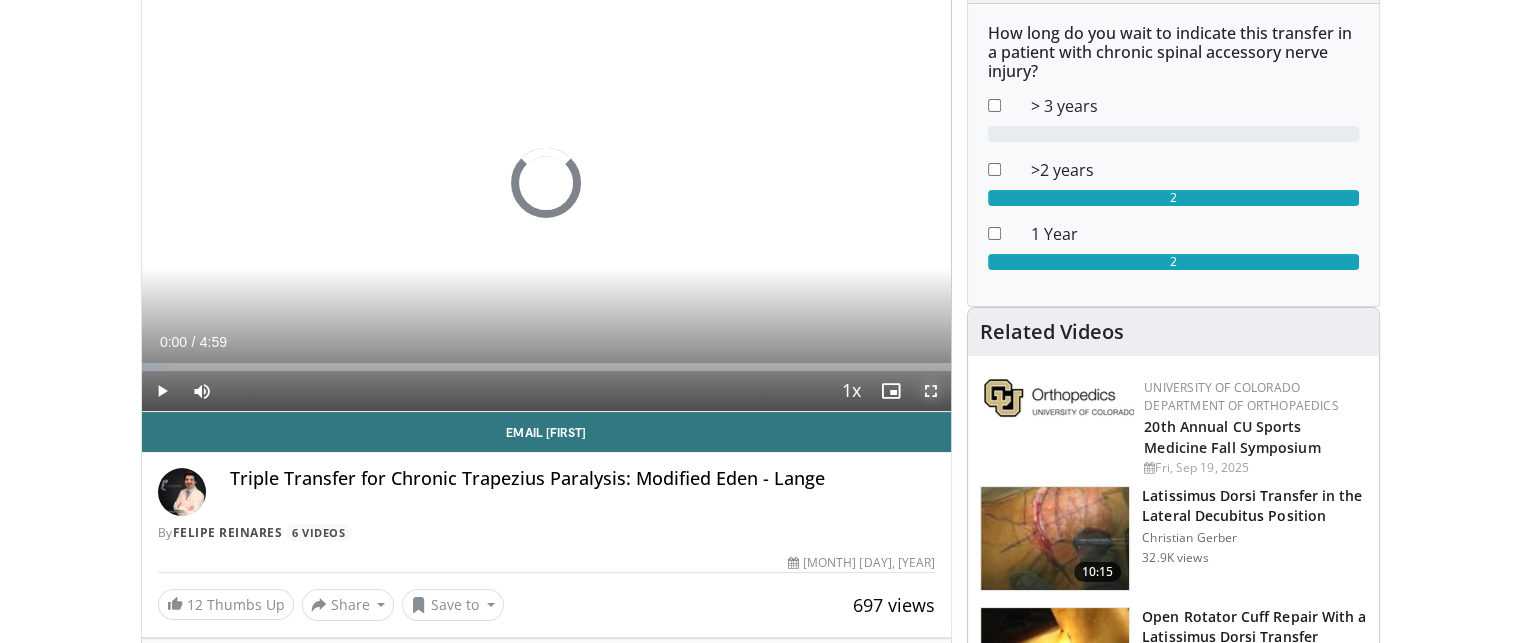 click at bounding box center [931, 391] 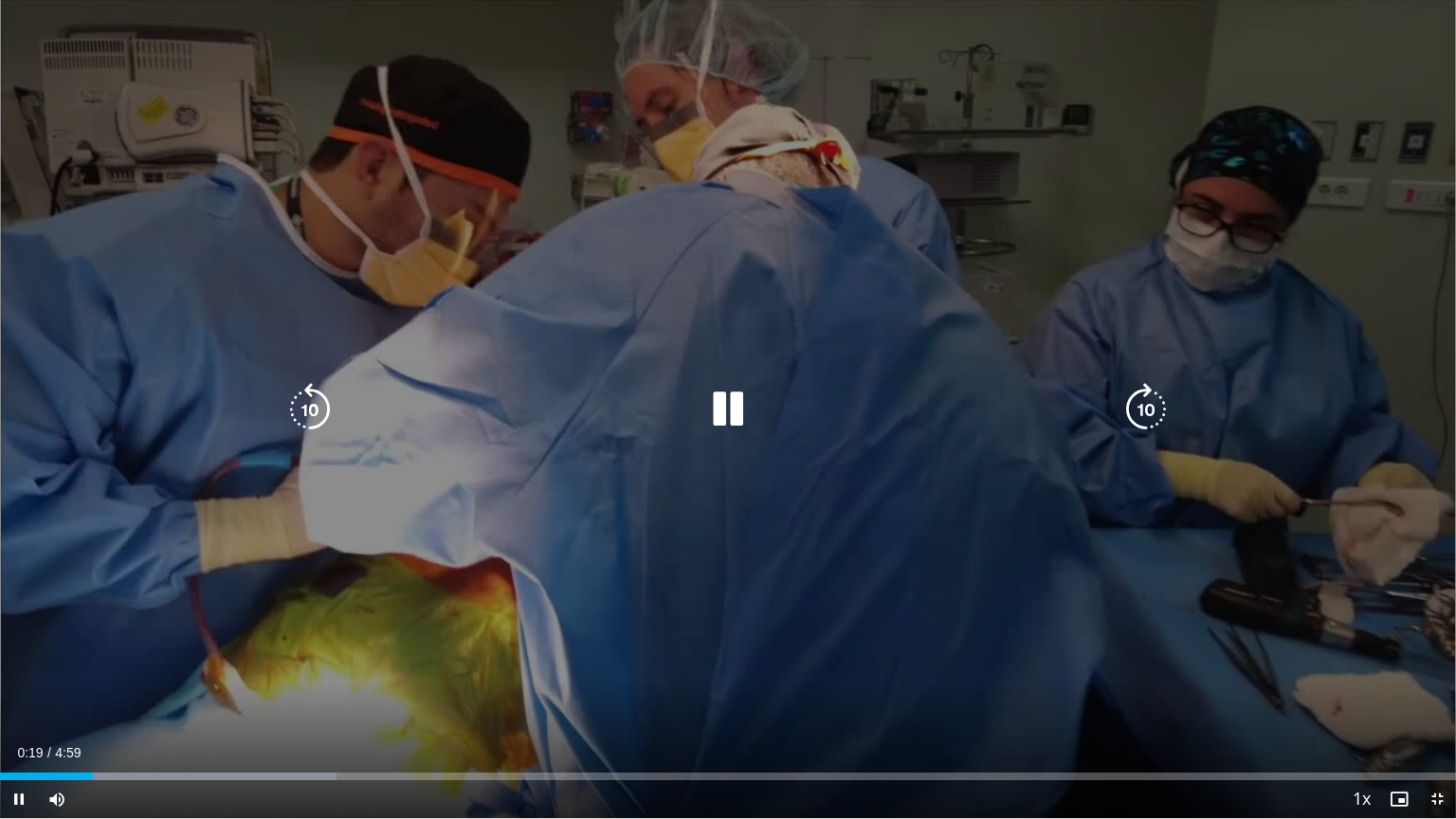 click at bounding box center [728, 410] 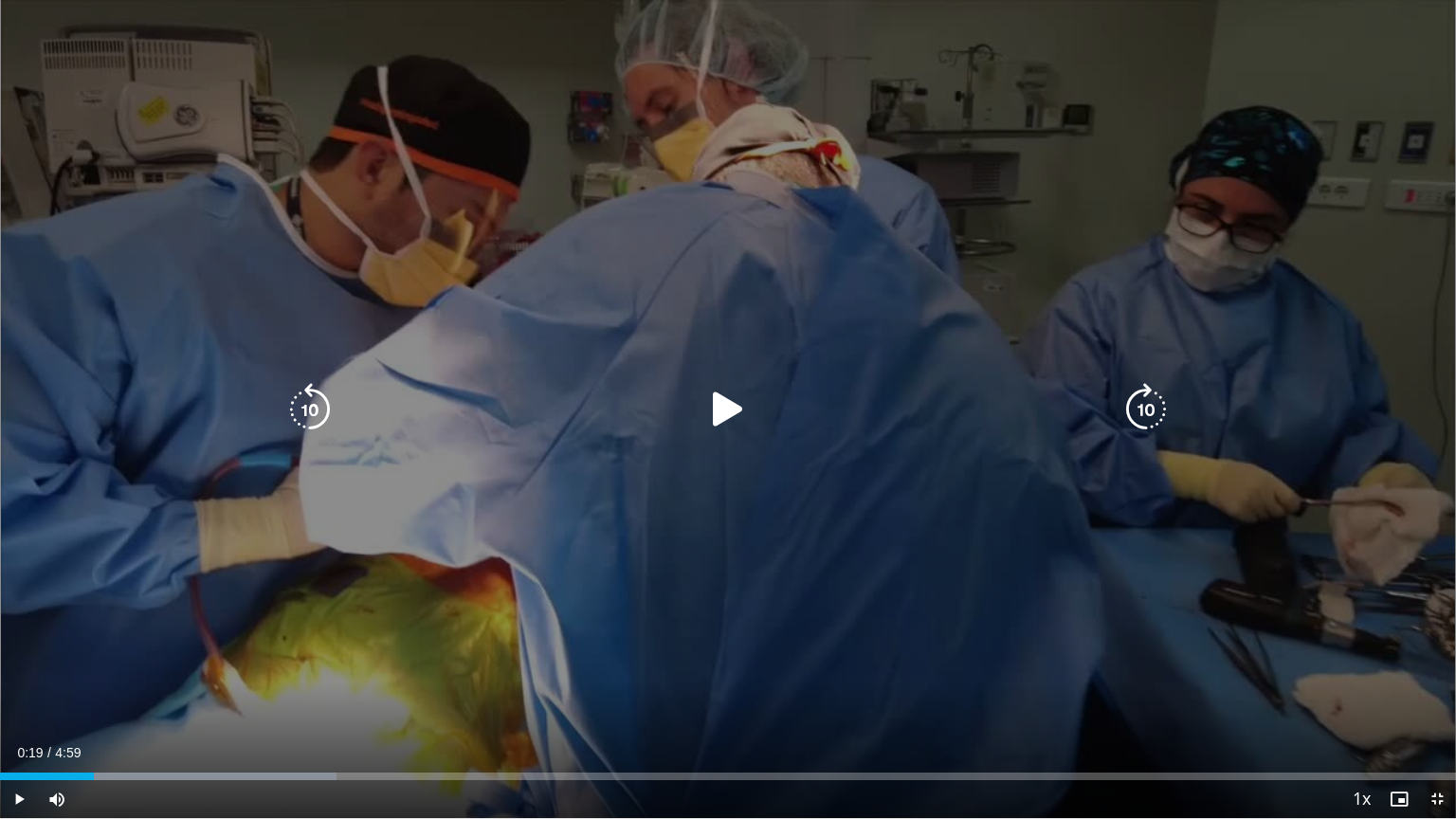 click at bounding box center (728, 410) 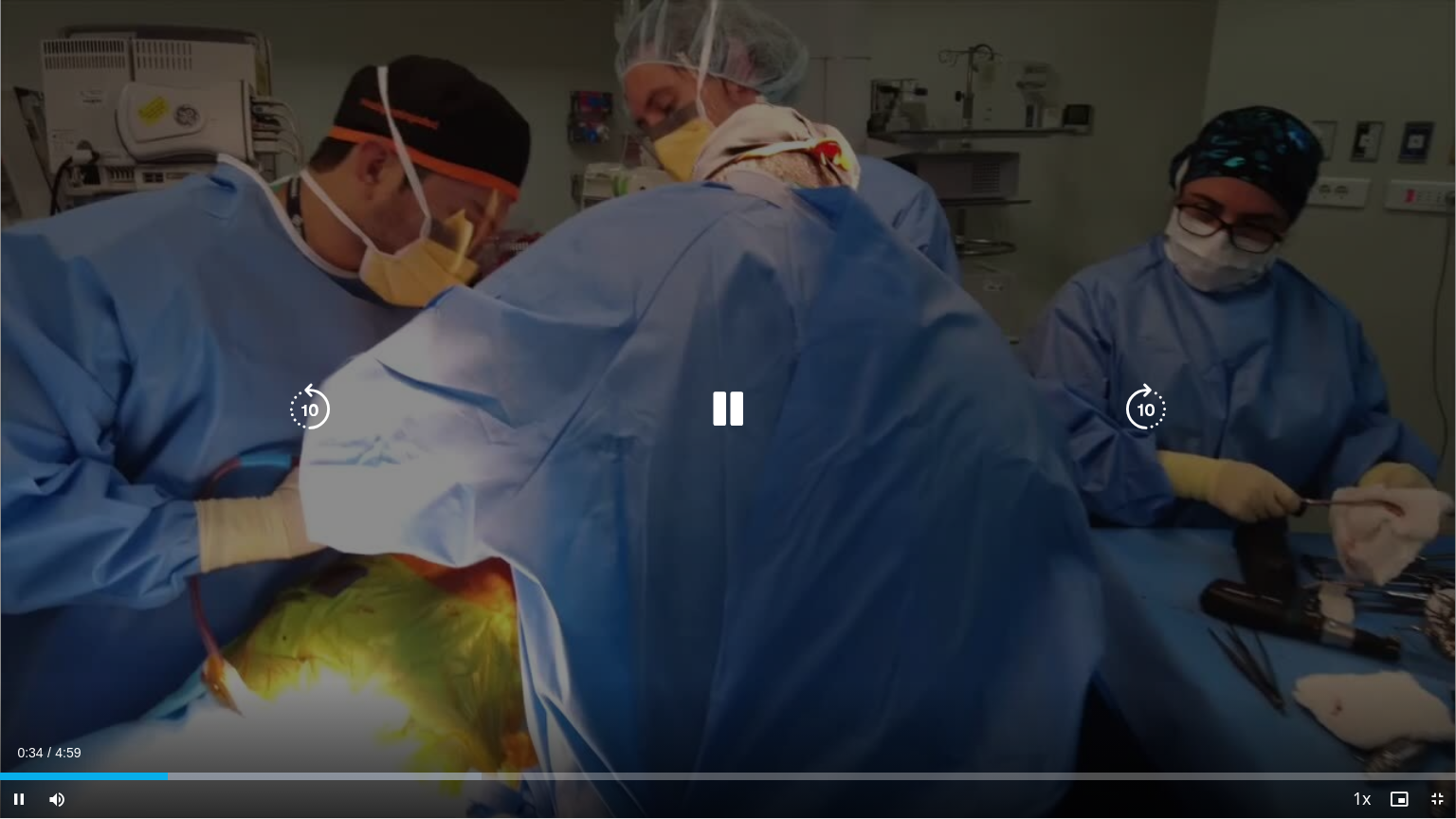 click at bounding box center [728, 410] 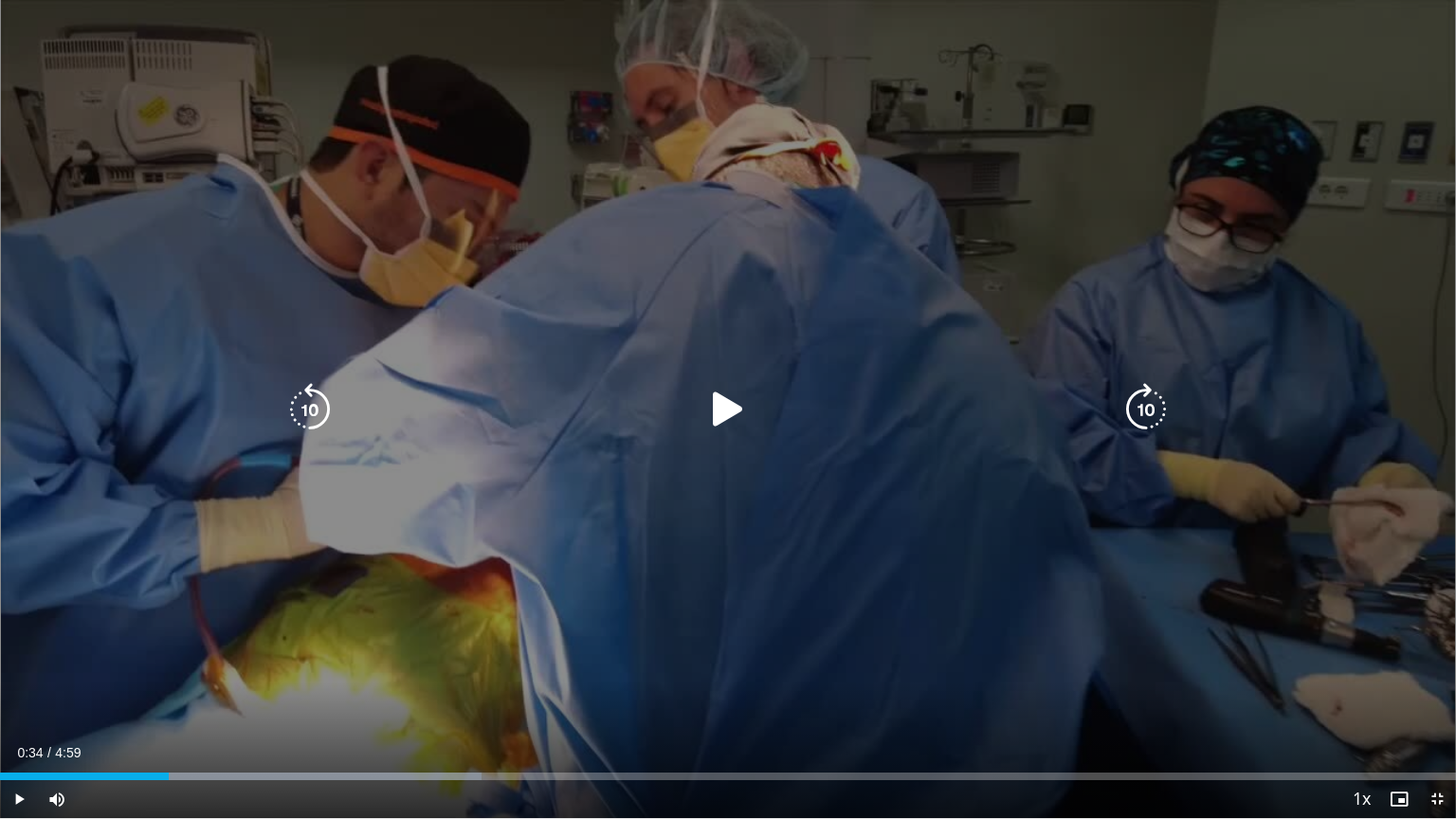 click at bounding box center [728, 410] 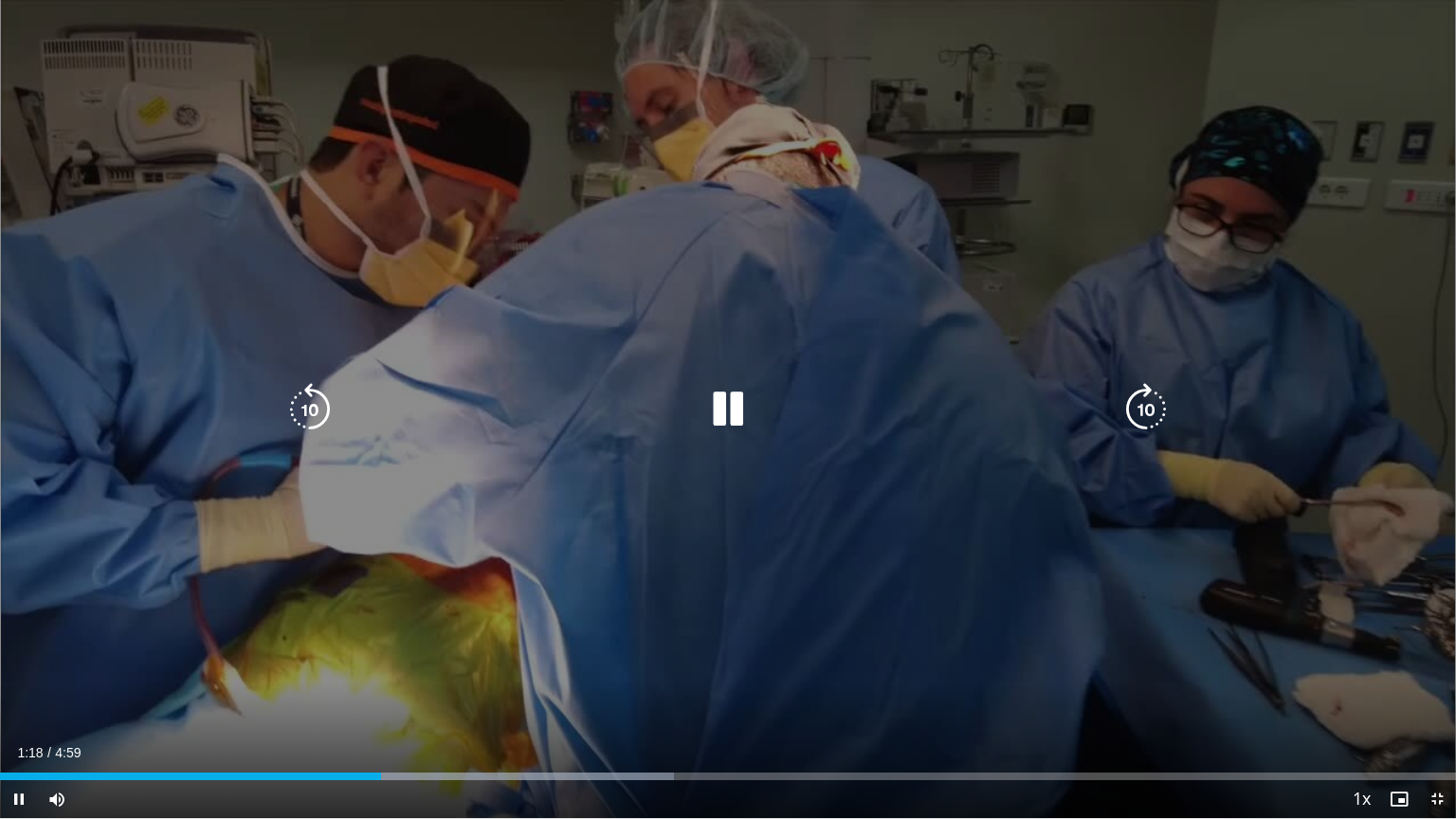 click at bounding box center [728, 410] 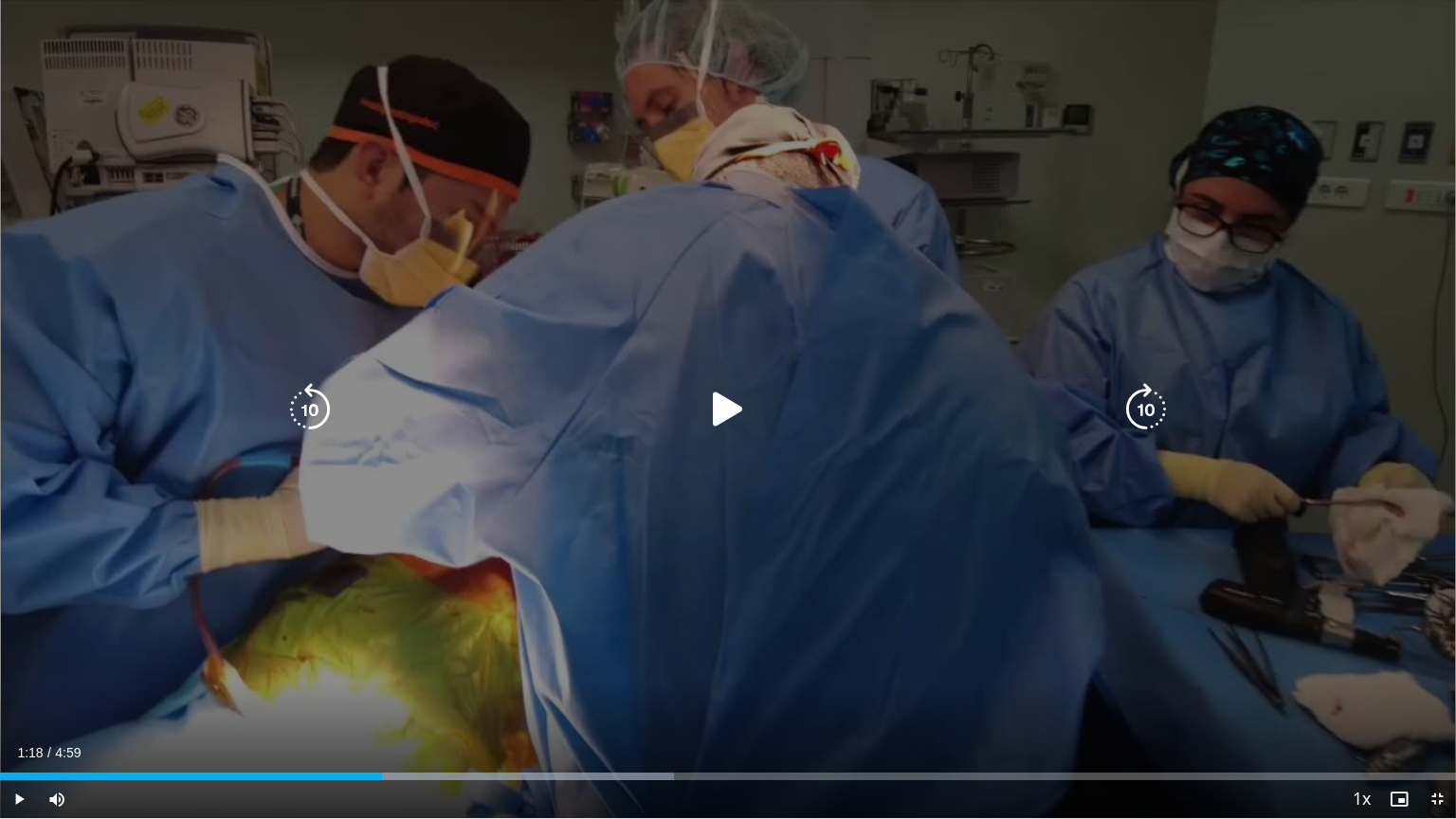 click at bounding box center (728, 410) 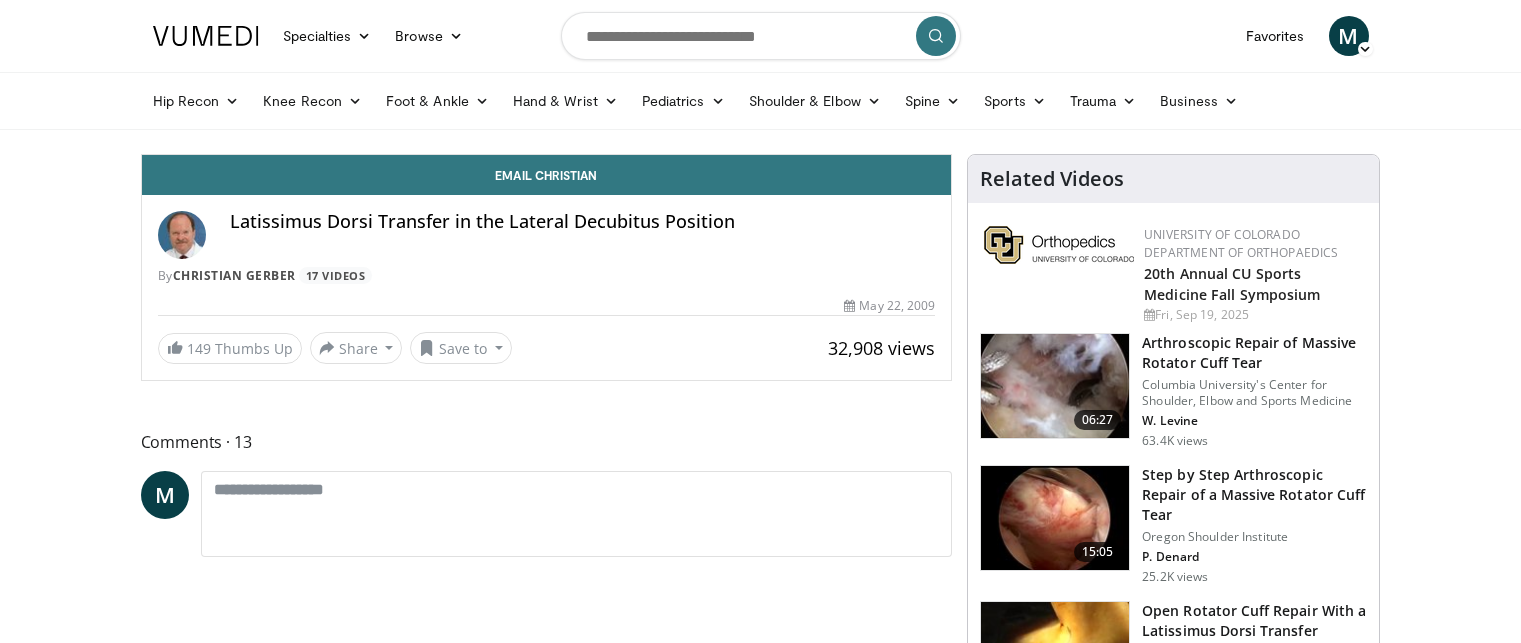 scroll, scrollTop: 0, scrollLeft: 0, axis: both 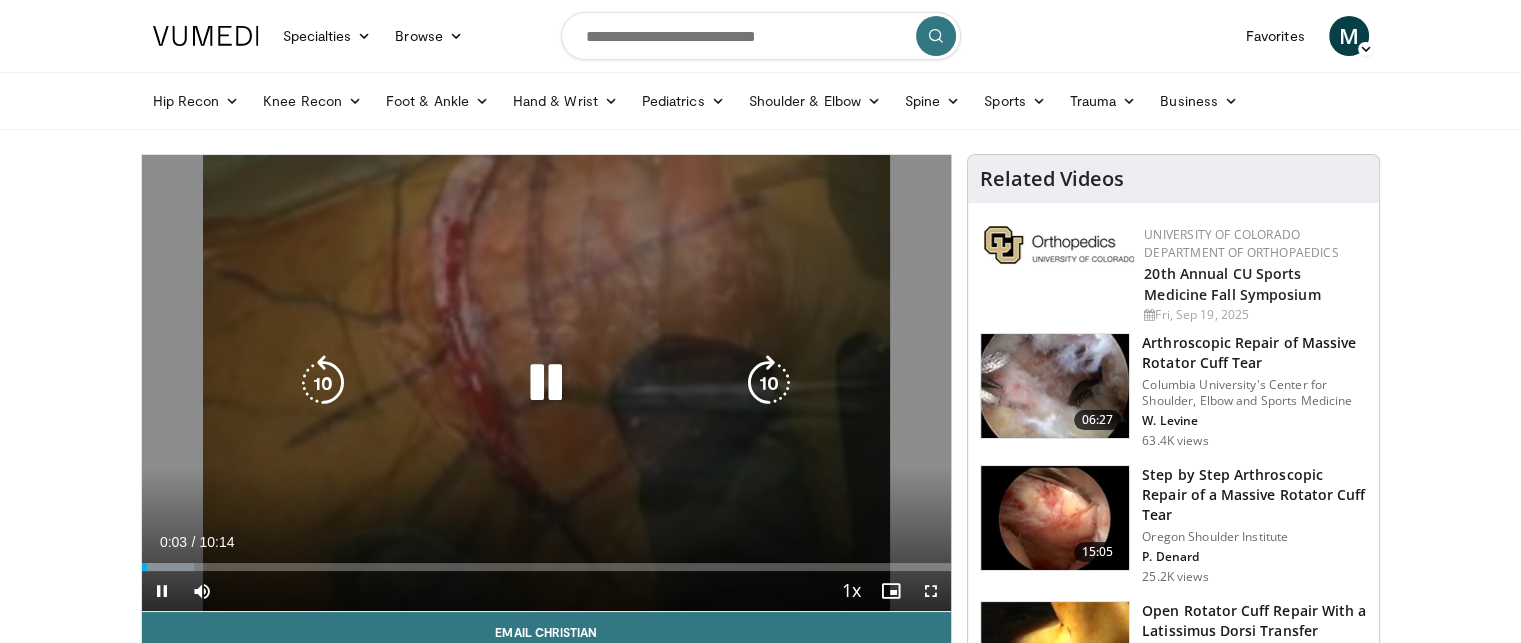 click at bounding box center [546, 383] 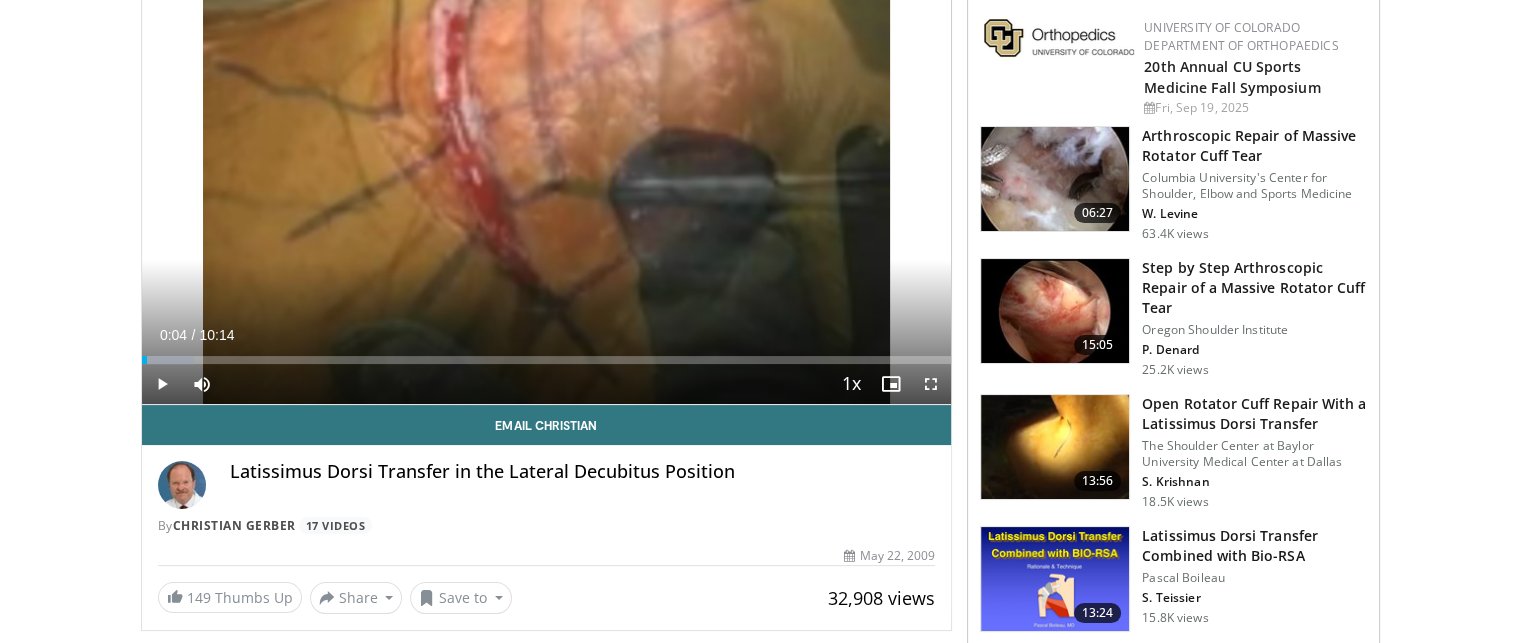 scroll, scrollTop: 0, scrollLeft: 0, axis: both 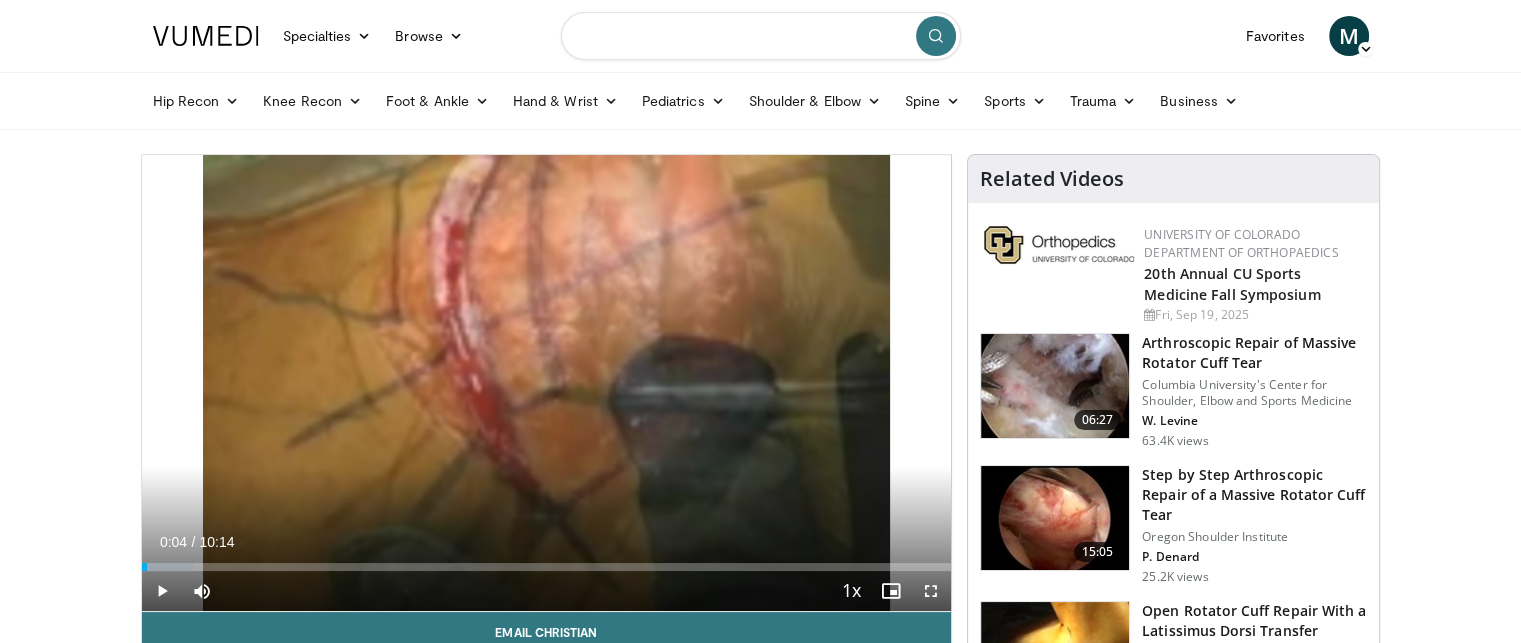 click at bounding box center [761, 36] 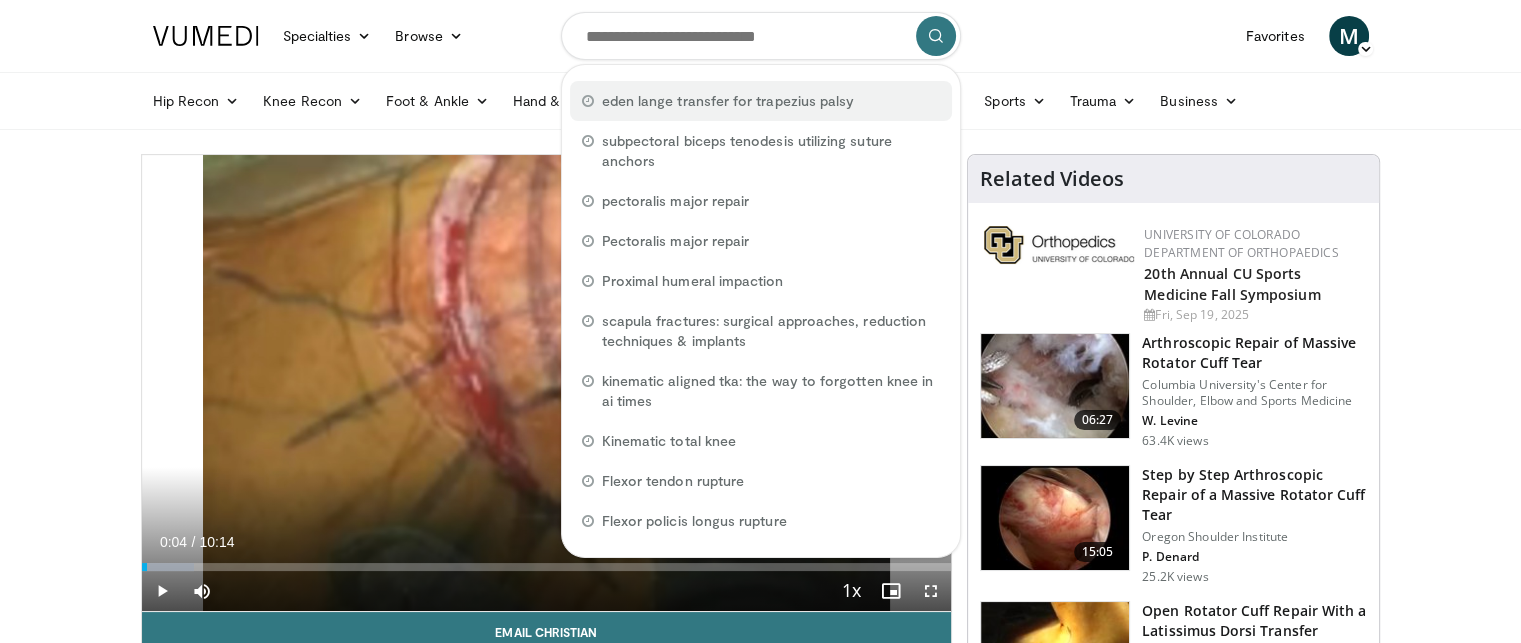 click on "eden lange transfer for trapezius palsy" at bounding box center (728, 101) 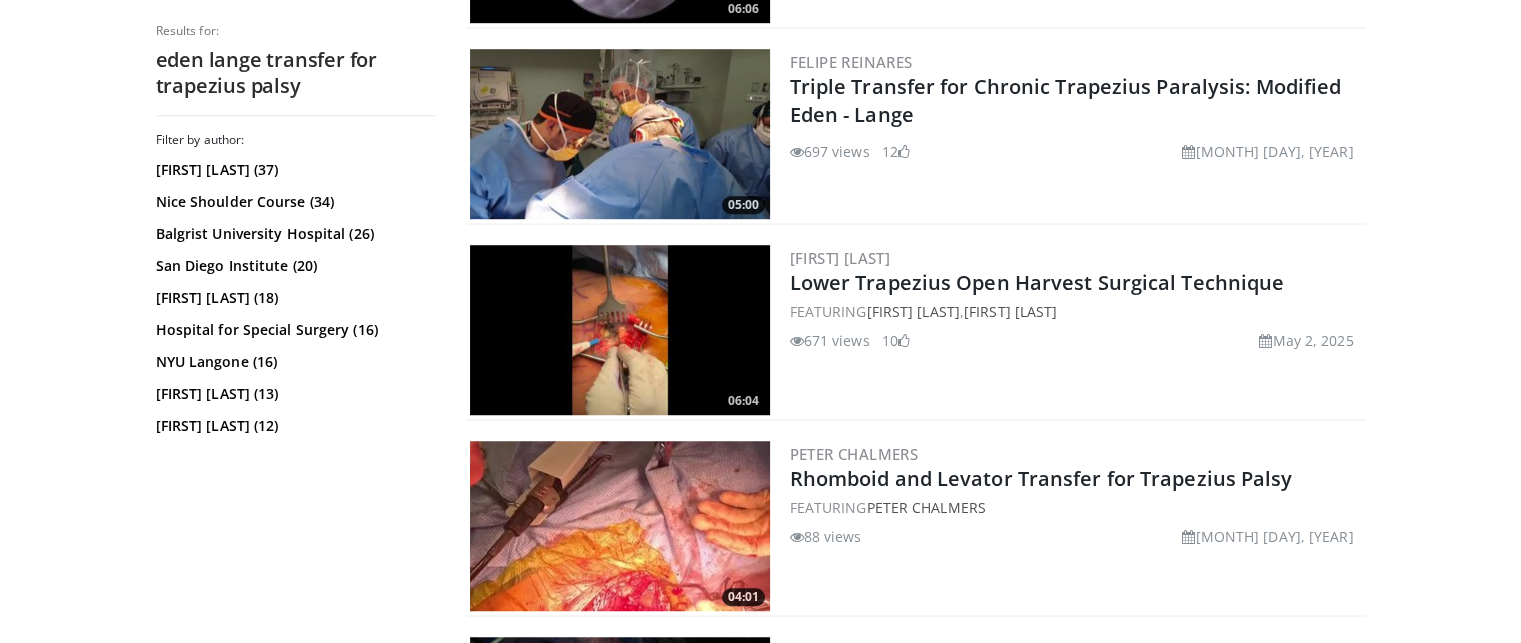 scroll, scrollTop: 1400, scrollLeft: 0, axis: vertical 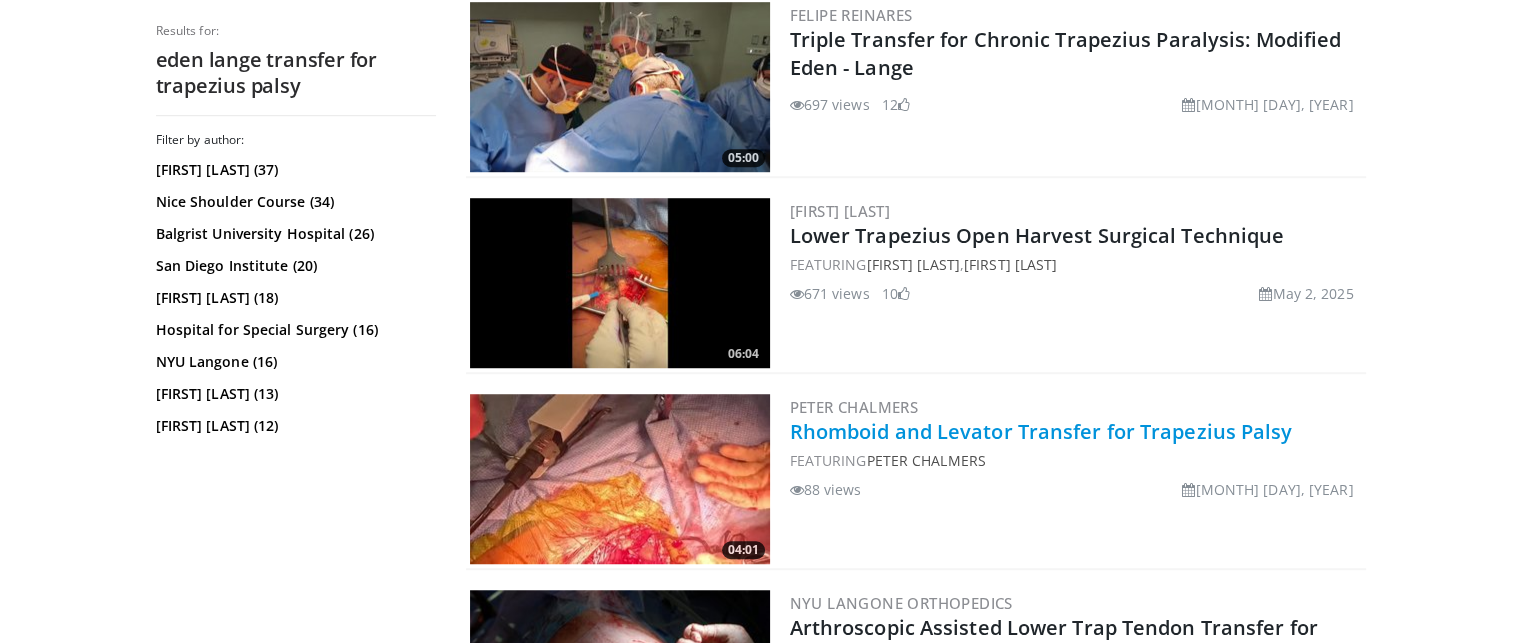 click on "Rhomboid and Levator Transfer for Trapezius Palsy" at bounding box center (1041, 431) 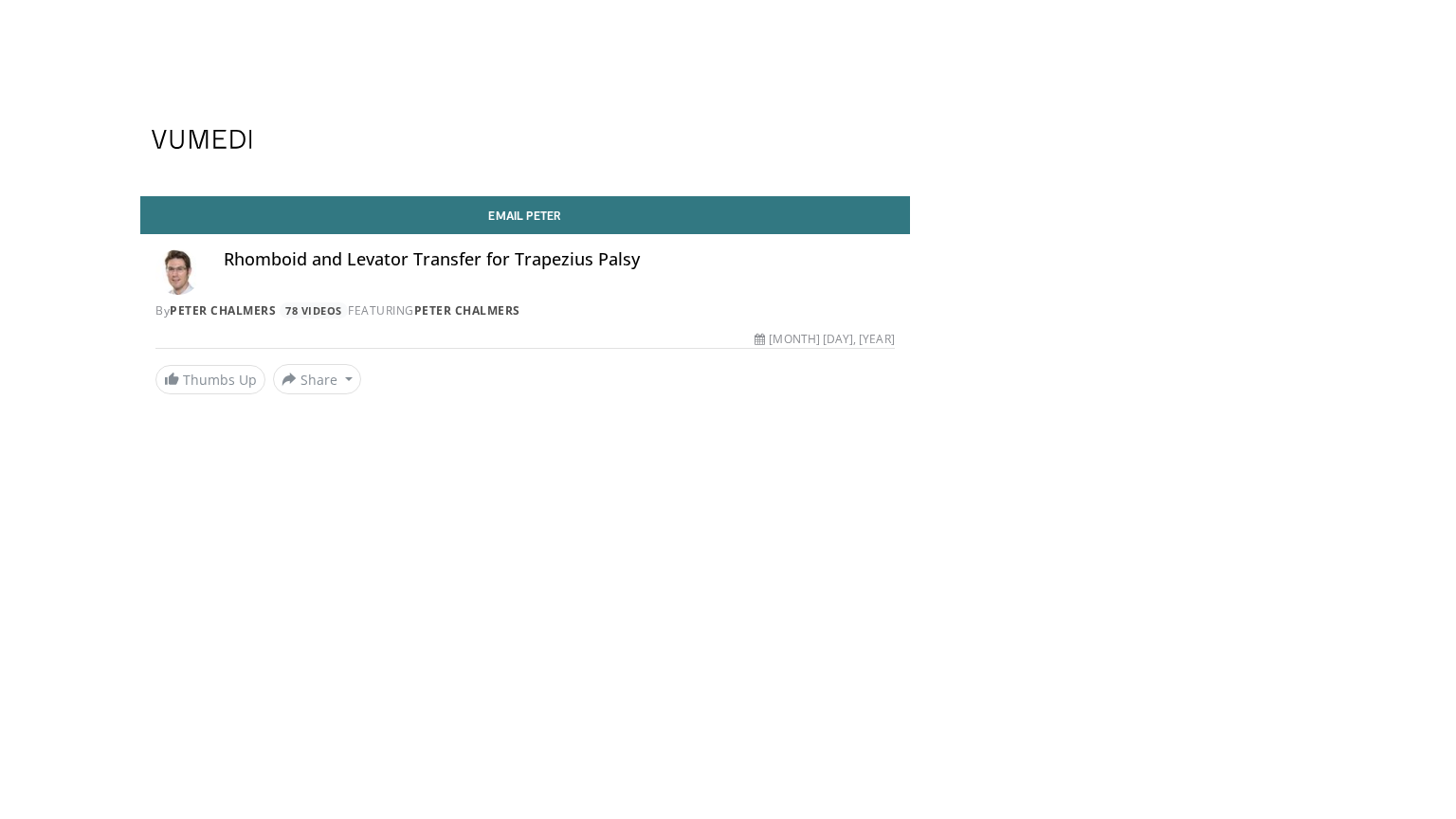 scroll, scrollTop: 0, scrollLeft: 0, axis: both 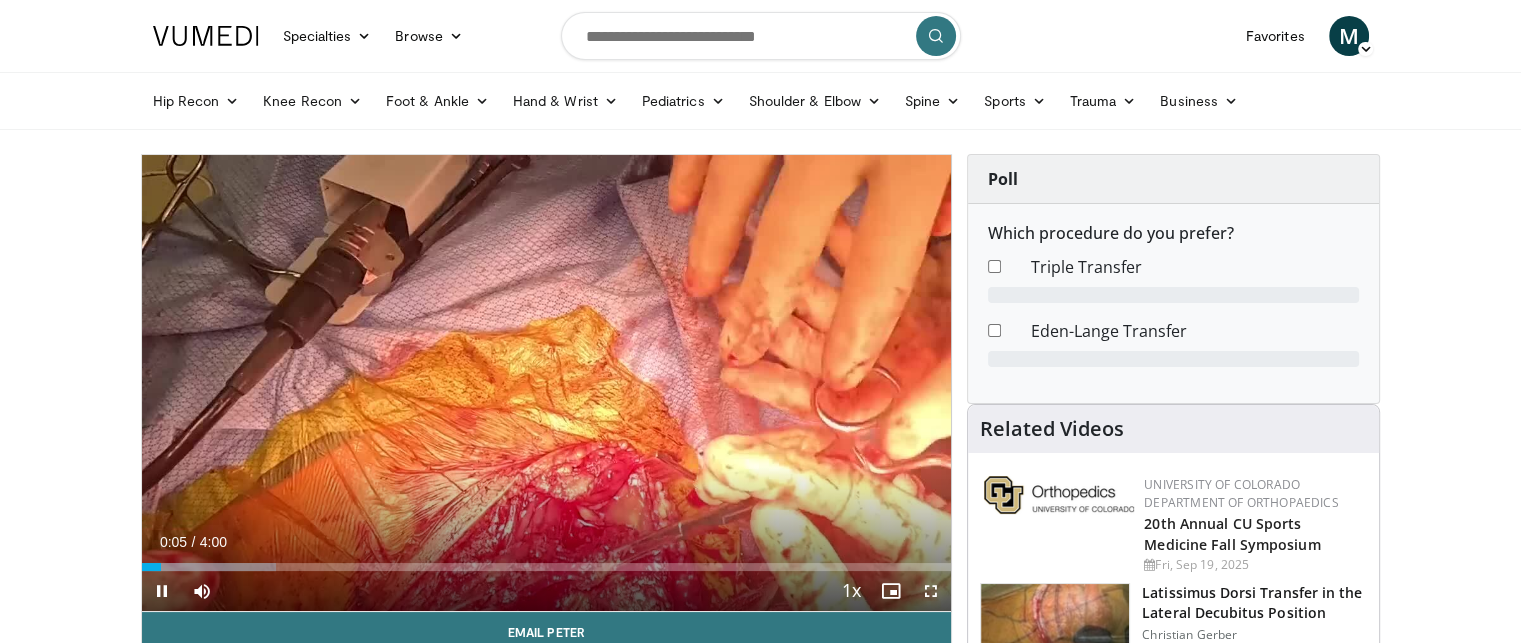 click at bounding box center (931, 591) 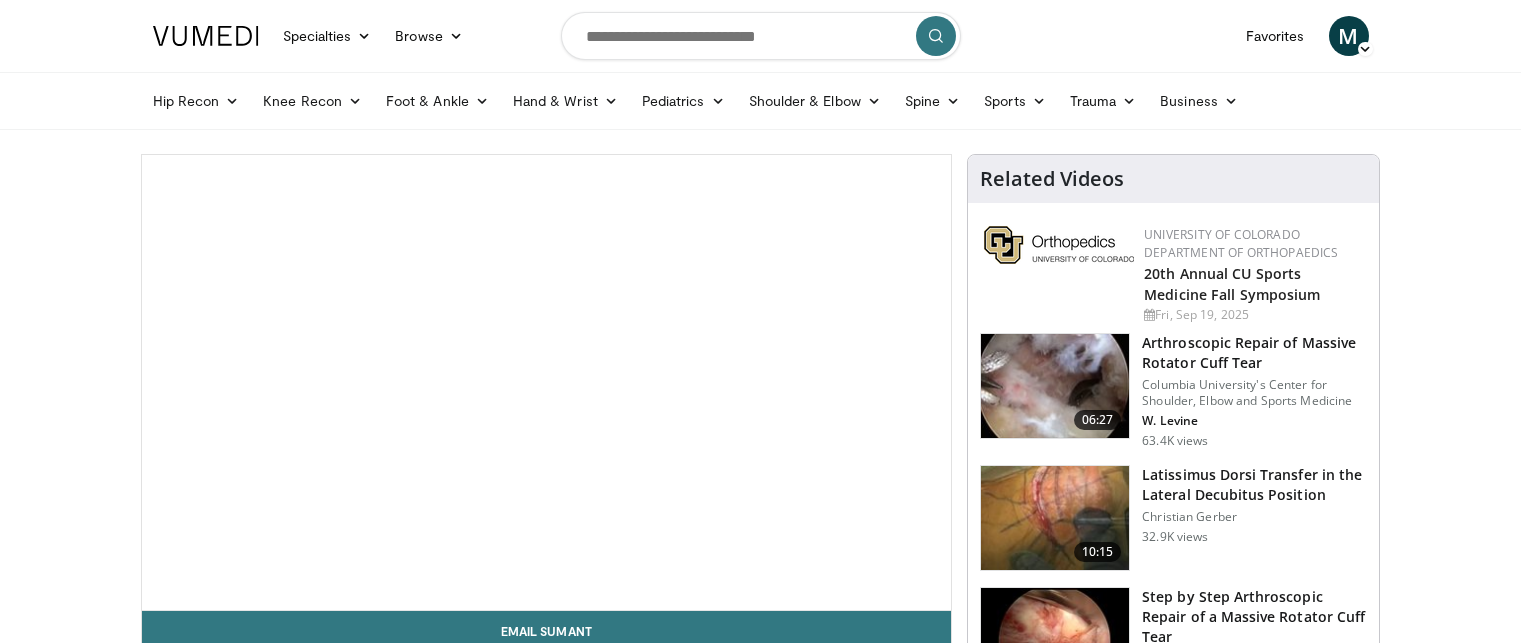 scroll, scrollTop: 0, scrollLeft: 0, axis: both 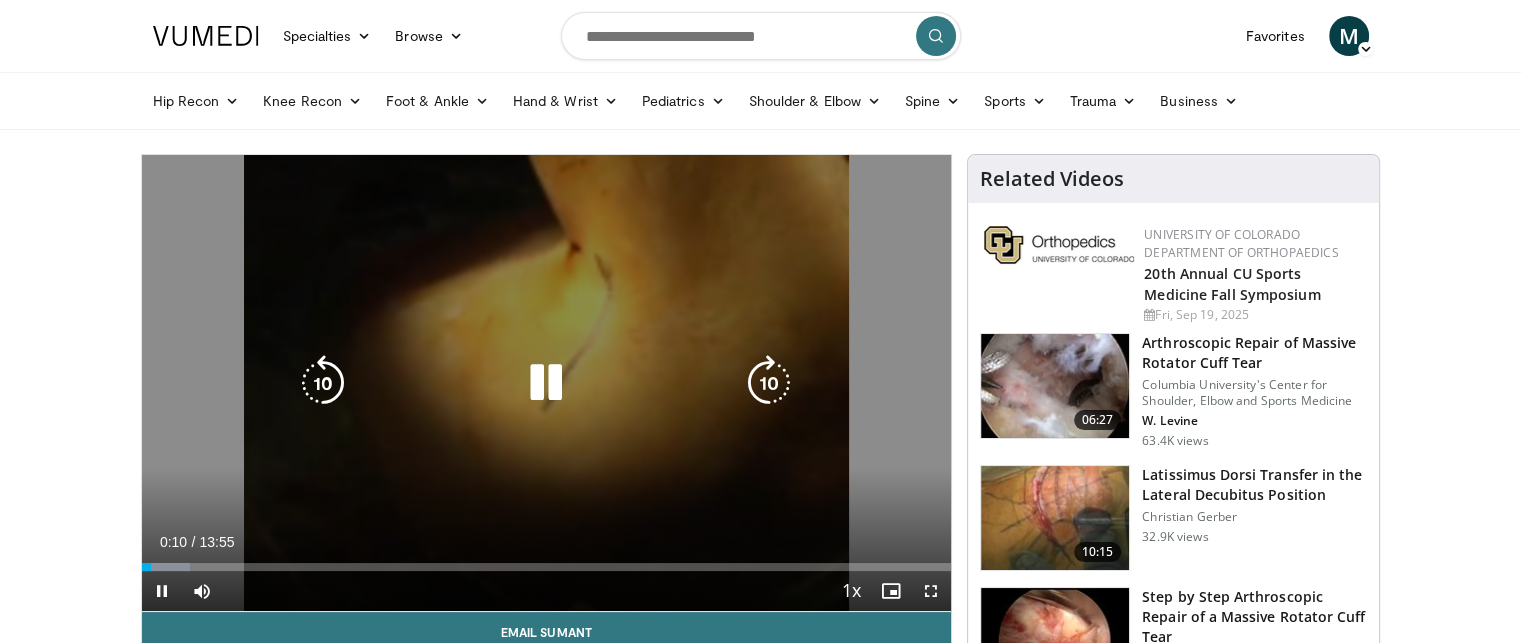 click at bounding box center [546, 383] 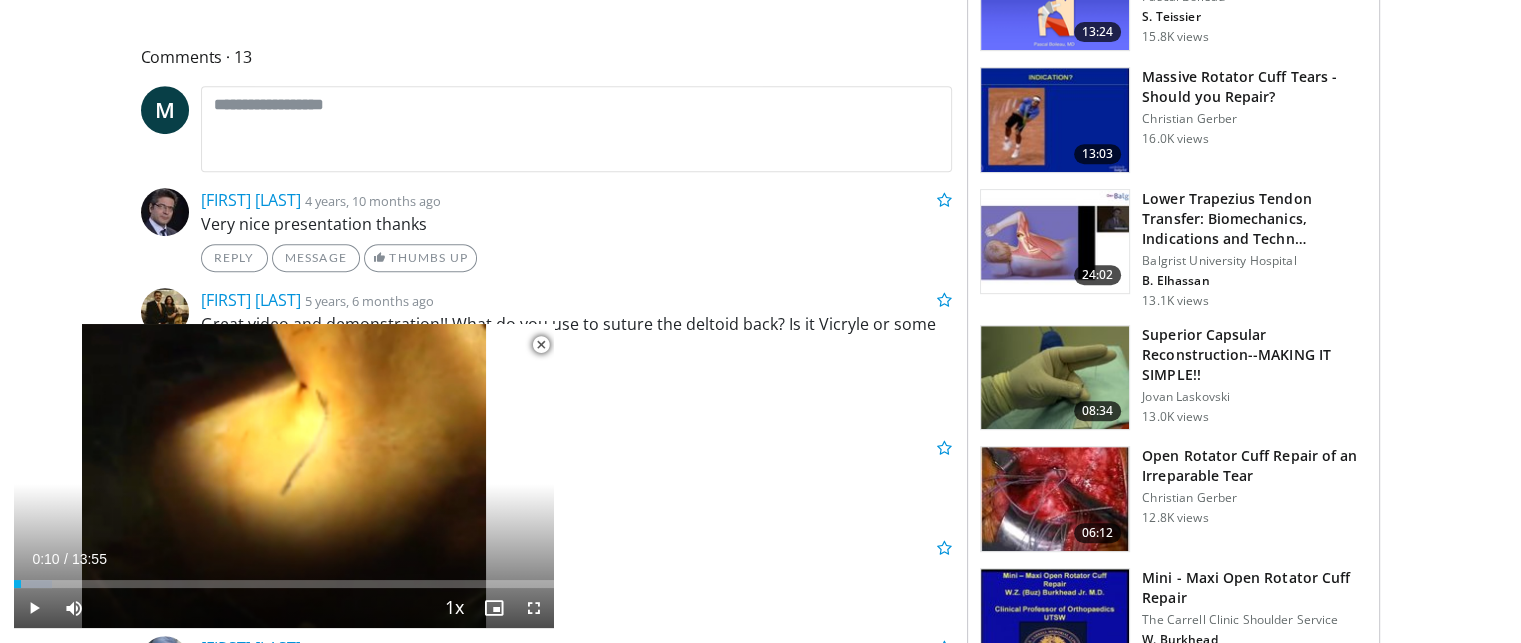 scroll, scrollTop: 900, scrollLeft: 0, axis: vertical 